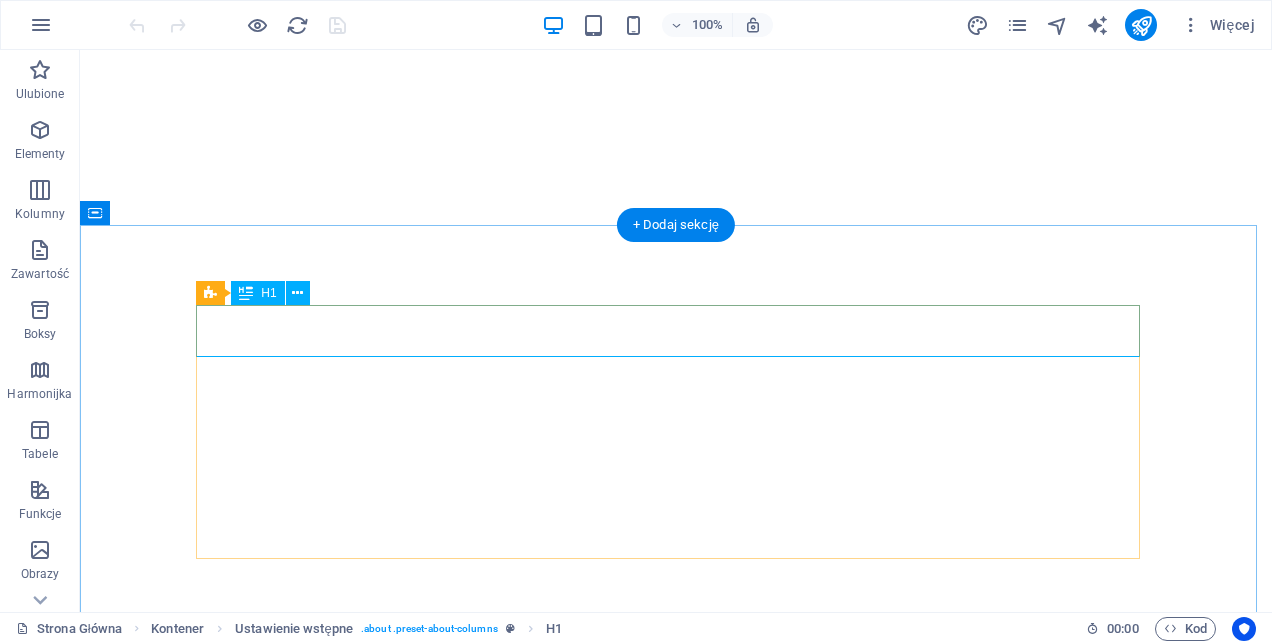 scroll, scrollTop: 0, scrollLeft: 0, axis: both 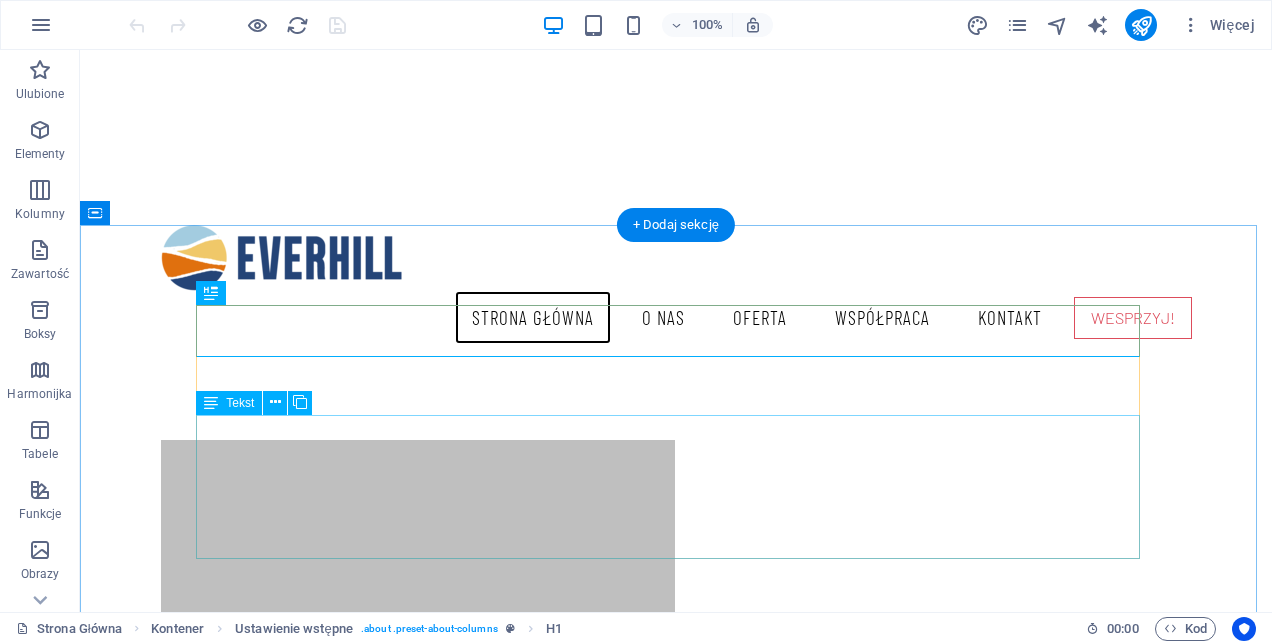 click on "Fundacja Everhill to relacja dwóch generacji – most i dialog łączący doświadczenie z świeżym spojrzeniem. Mamy charakter buntowników i innowatorów. Interesuje nas ulepszanie, zmiana i tworzenie rozwiązań, bo nie znosimy stagnacji. Łamiemy schematy, szukamy nowych dróg i wdrażamy pomysły, które realnie poprawiają życie ludzi. Promujemy zdrowie i aktywność. Edukujemy – inspirując, angażując i otwierając przestrzeń do działania. Szanujemy nowoczesność, ale mamy sentyment do tradycji. Interesują nas ludzie oraz obszary zdrowia, kultury i edukacji. Wspieramy tych, którzy chcą iść naprzód, dodając im odwagi. Wierzymy, że warto inicjować zmiany, które czynią nasze otoczenie lepszym, i że changemakerem może być każdy z nas." at bounding box center [676, 1118] 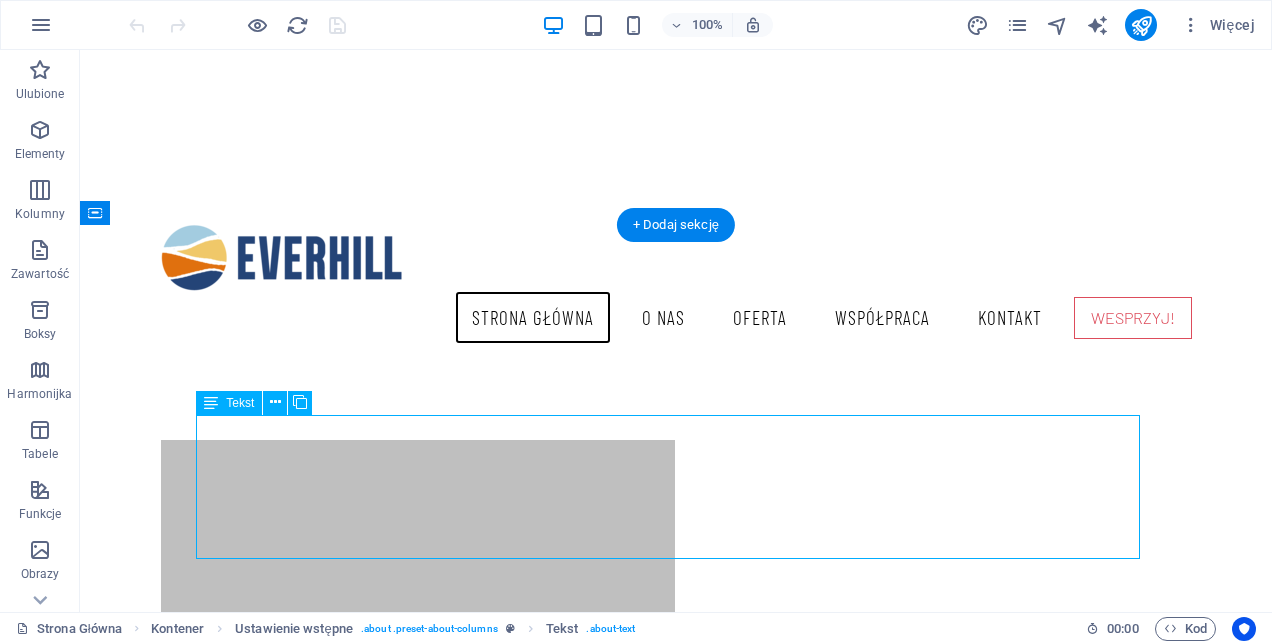 click on "Fundacja Everhill to relacja dwóch generacji – most i dialog łączący doświadczenie z świeżym spojrzeniem. Mamy charakter buntowników i innowatorów. Interesuje nas ulepszanie, zmiana i tworzenie rozwiązań, bo nie znosimy stagnacji. Łamiemy schematy, szukamy nowych dróg i wdrażamy pomysły, które realnie poprawiają życie ludzi. Promujemy zdrowie i aktywność. Edukujemy – inspirując, angażując i otwierając przestrzeń do działania. Szanujemy nowoczesność, ale mamy sentyment do tradycji. Interesują nas ludzie oraz obszary zdrowia, kultury i edukacji. Wspieramy tych, którzy chcą iść naprzód, dodając im odwagi. Wierzymy, że warto inicjować zmiany, które czynią nasze otoczenie lepszym, i że changemakerem może być każdy z nas." at bounding box center [676, 1118] 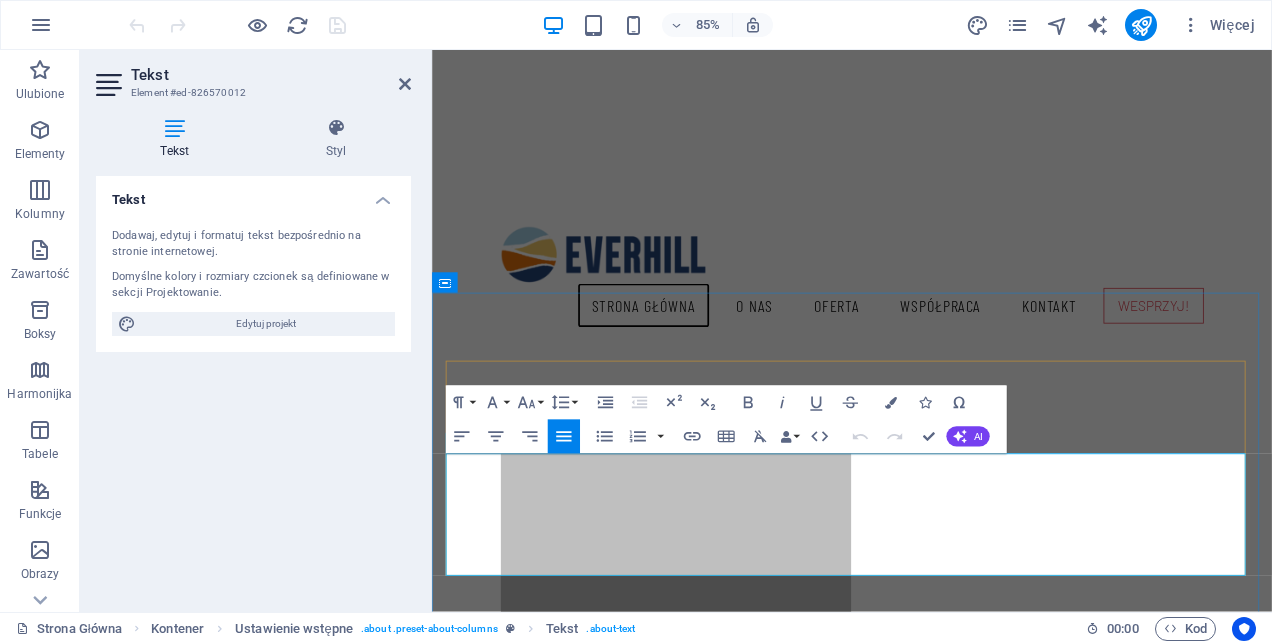 scroll, scrollTop: 522, scrollLeft: 0, axis: vertical 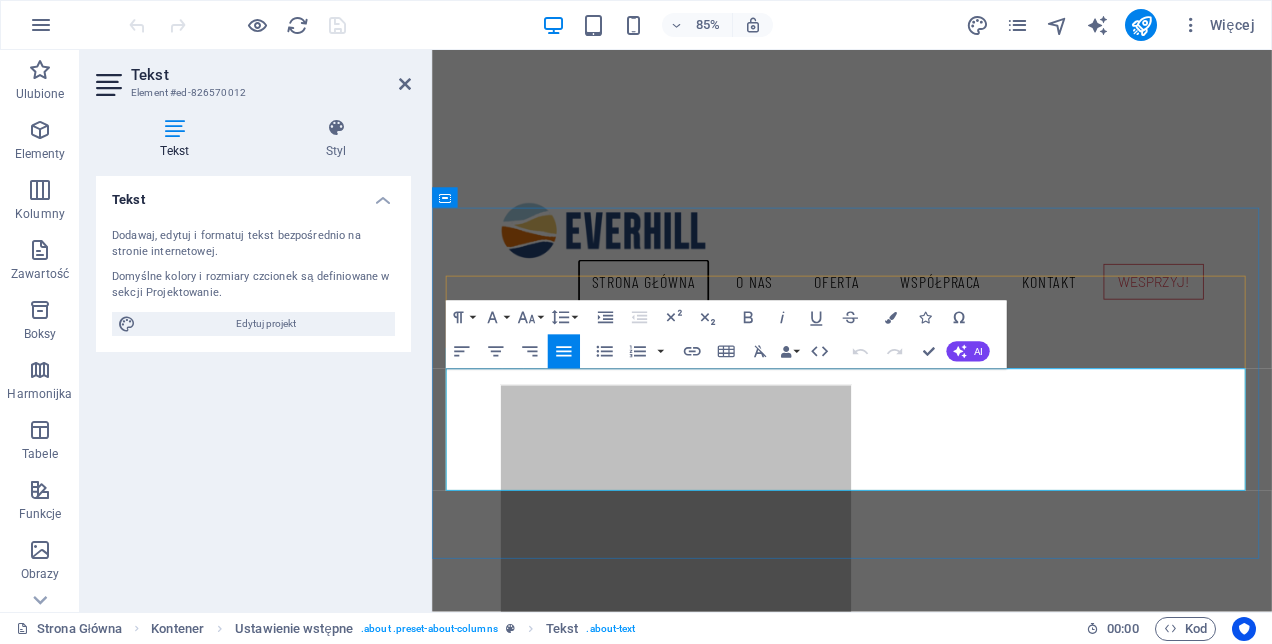 drag, startPoint x: 901, startPoint y: 440, endPoint x: 799, endPoint y: 439, distance: 102.0049 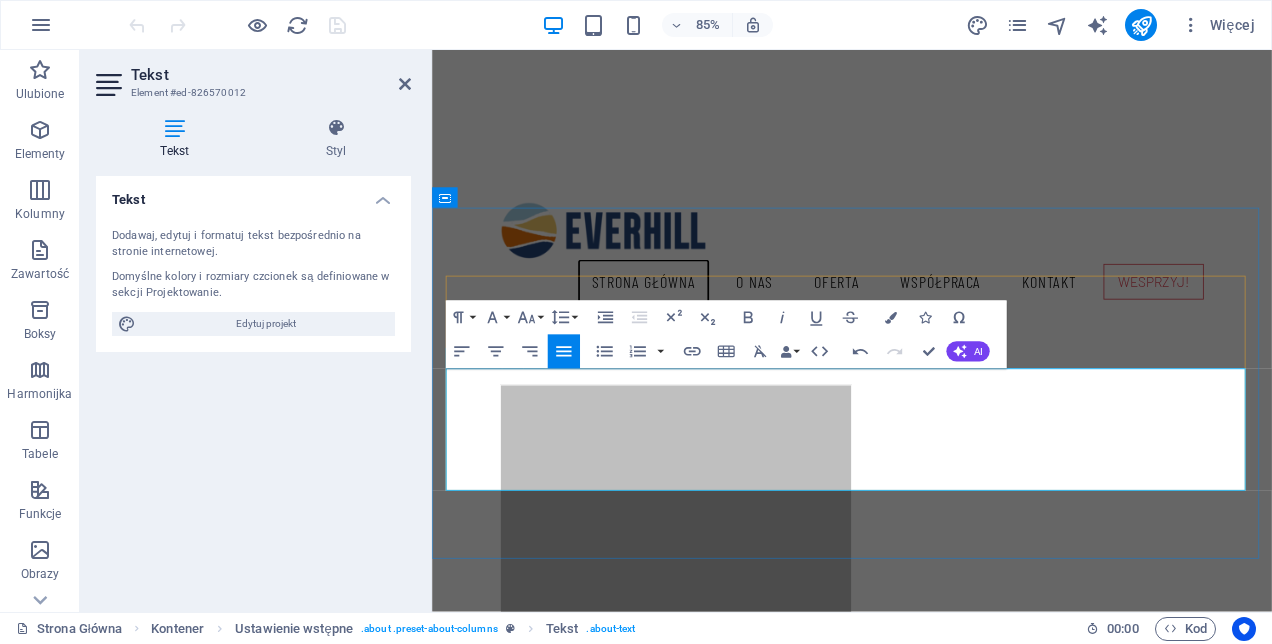 click on "Fundacja Everhill to relacja dwóch generacji – łączący doświadczenie z świeżym spojrzeniem. Mamy charakter buntowników i innowatorów. Interesuje nas ulepszanie, zmiana i tworzenie rozwiązań, bo nie znosimy stagnacji. Łamiemy schematy, szukamy nowych dróg i wdrażamy pomysły, które realnie poprawiają życie ludzi. Promujemy zdrowie i aktywność. Edukujemy – inspirując, angażując i otwierając przestrzeń do działania. Szanujemy nowoczesność, ale mamy sentyment do tradycji. Interesują nas ludzie oraz obszary zdrowia, kultury i edukacji. Wspieramy tych, którzy chcą iść naprzód, dodając im odwagi. Wierzymy, że warto inicjować zmiany, które czynią nasze otoczenie lepszym, i że changemakerem może być każdy z nas." at bounding box center (926, 1182) 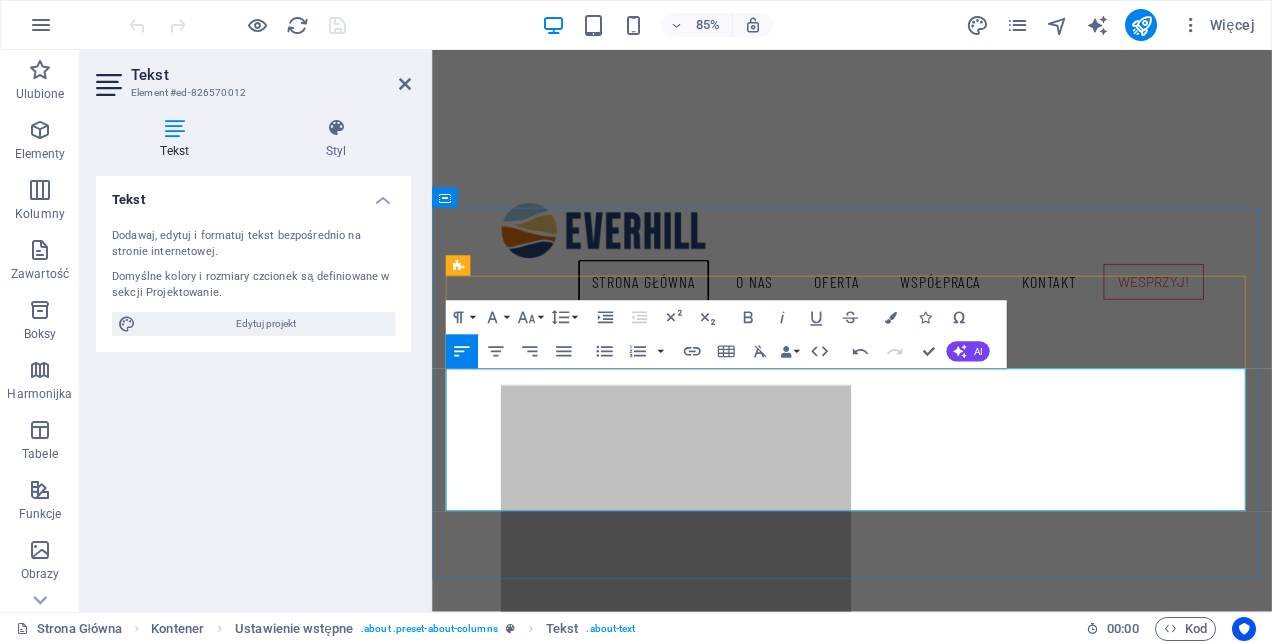 click on "Mamy charakter buntowników i innowatorów. Interesuje nas ulepszanie, zmiana i tworzenie rozwiązań, bo nie znosimy stagnacji. Łamiemy schematy, szukamy nowych dróg i wdrażamy pomysły, które realnie poprawiają życie ludzi. Promujemy zdrowie i aktywność. Edukujemy – inspirując, angażując i otwierając przestrzeń do działania. Szanujemy nowoczesność, ale mamy sentyment do tradycji. Interesują nas ludzie oraz obszary zdrowia, kultury i edukacji. Wspieramy tych, którzy chcą iść naprzód, dodając im odwagi. Wierzymy, że warto inicjować zmiany, które czynią nasze otoczenie lepszym, i że changemakerem może być każdy z nas." at bounding box center [926, 1194] 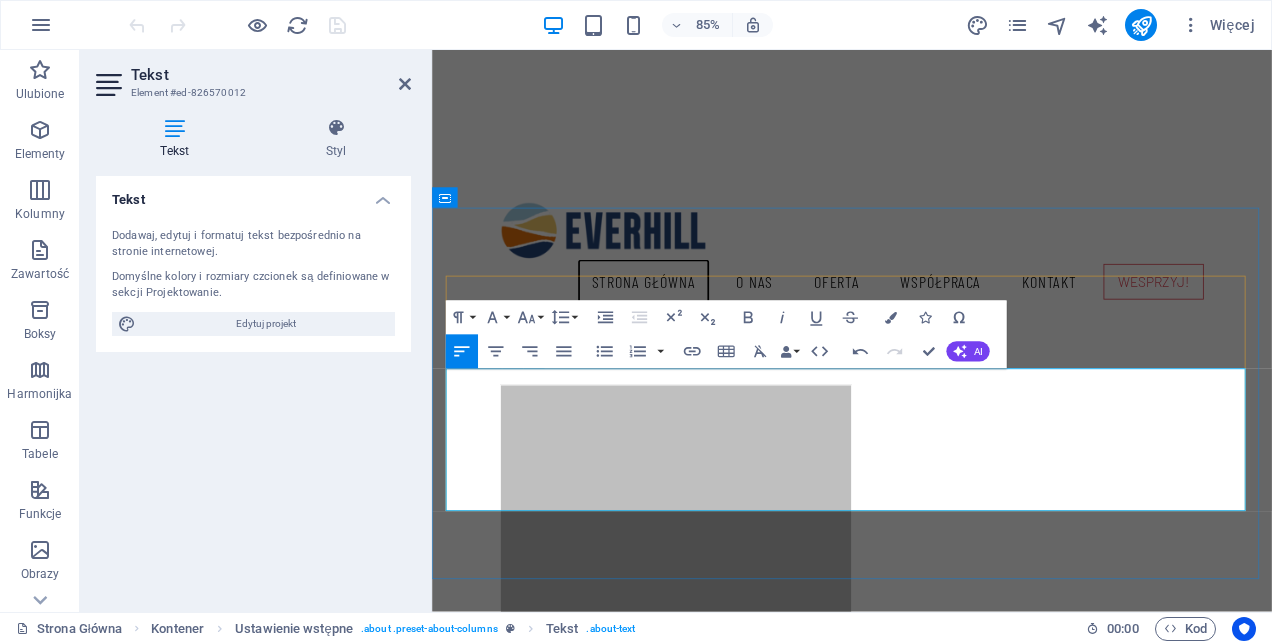 scroll, scrollTop: 622, scrollLeft: 0, axis: vertical 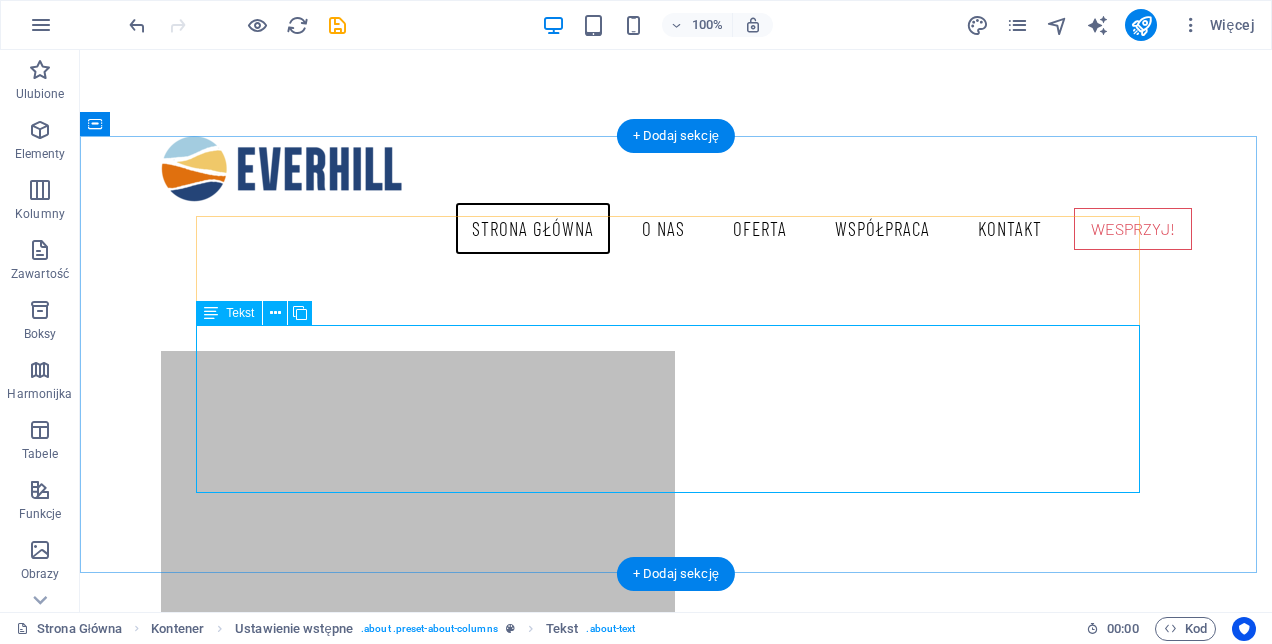 click on "Fundacja Everhill to siła dwóch generacji, połączenie różnych perspektyw, doświadczeń i wspólnej energii do wprowadzania zmian. Jesteśmy duetem, w którym racjonalność spotyka się z intuicją, a analiza z działaniem.   Interesuje nas ulepszanie, zmiana i tworzenie rozwiązań, bo nie znosimy stagnacji. Łamiemy schematy, szukamy nowych dróg i wdrażamy pomysły, które realnie poprawiają życie ludzi. Promujemy zdrowie i aktywność. Edukujemy – inspirując, angażując i otwierając przestrzeń do działania. Szanujemy nowoczesność, ale mamy sentyment do tradycji. Interesują nas ludzie oraz obszary zdrowia, kultury i edukacji. Wspieramy tych, którzy chcą iść naprzód, dodając im odwagi. Wierzymy, że warto inicjować zmiany, które czynią nasze otoczenie lepszym, i że changemakerem może być każdy z nas." at bounding box center [676, 1041] 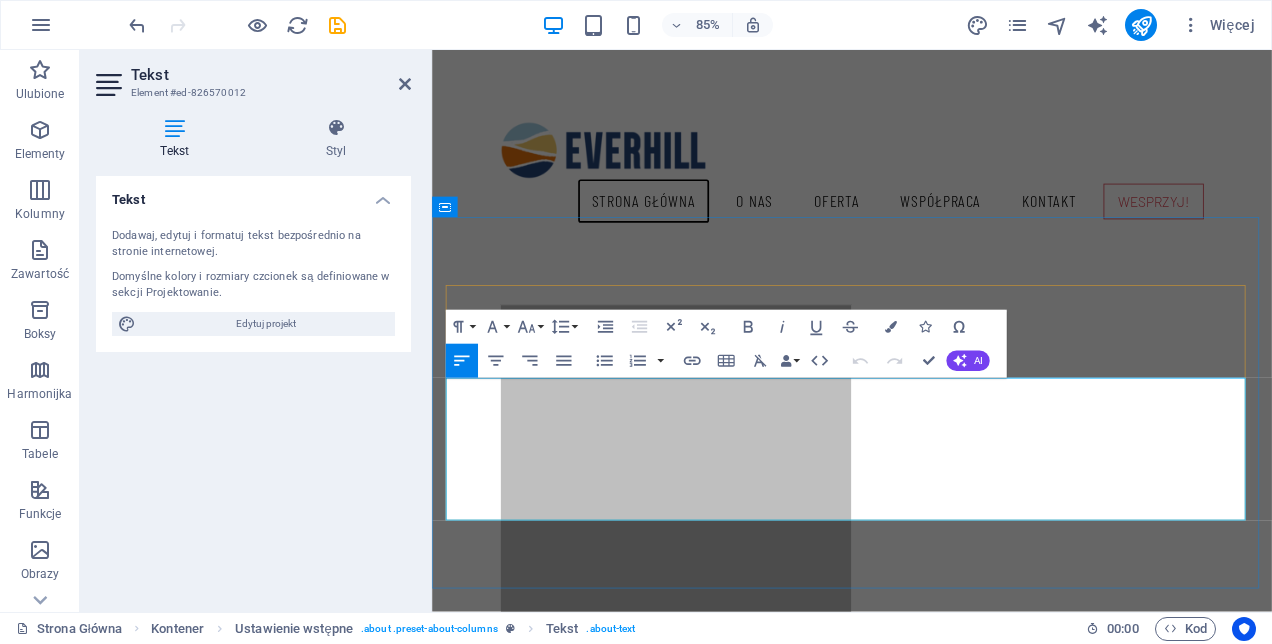 click on "Fundacja Everhill to siła dwóch generacji, połączenie różnych perspektyw, doświadczeń i wspólnej energii do wprowadzania zmian. Jesteśmy duetem, w którym racjonalność spotyka się z intuicją, a analiza z działaniem.   Interesuje nas ulepszanie, zmiana i tworzenie rozwiązań, bo nie znosimy stagnacji. Łamiemy schematy, szukamy nowych dróg i wdrażamy pomysły, które realnie poprawiają życie ludzi. Promujemy zdrowie i aktywność. Edukujemy – inspirując, angażując i otwierając przestrzeń do działania. Szanujemy nowoczesność, ale mamy sentyment do tradycji. Interesują nas ludzie oraz obszary zdrowia, kultury i edukacji. Wspieramy tych, którzy chcą iść naprzód, dodając im odwagi. Wierzymy, że warto inicjować zmiany, które czynią nasze otoczenie lepszym, i że changemakerem może być każdy z nas." at bounding box center (926, 1100) 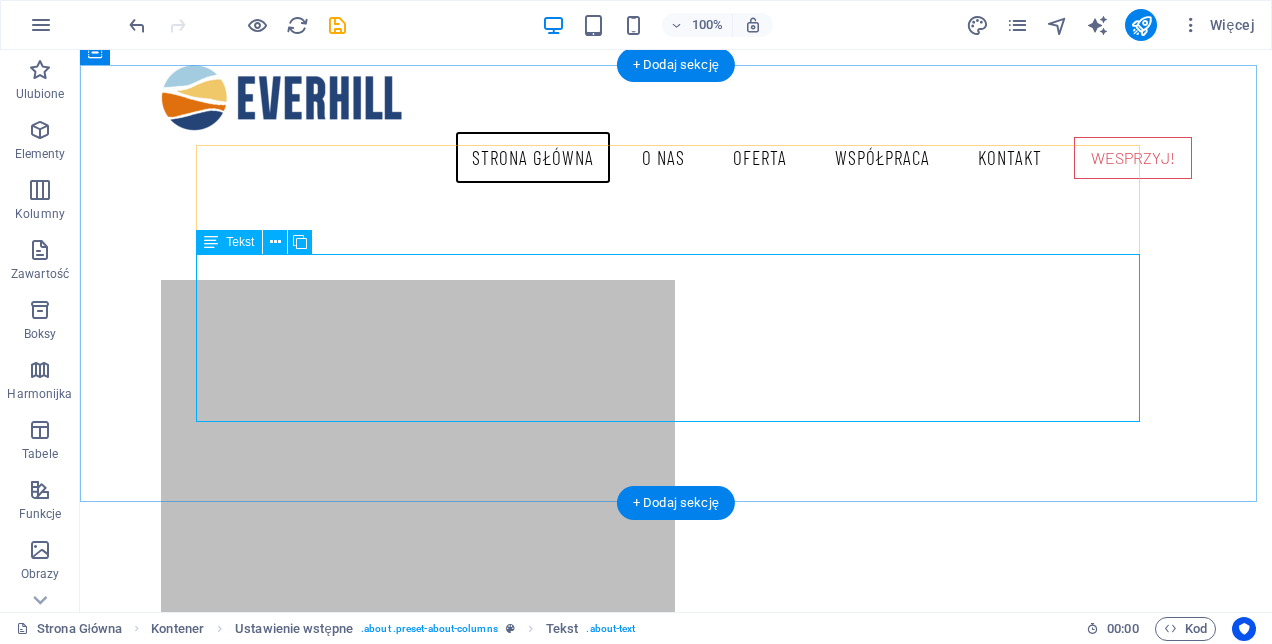 scroll, scrollTop: 600, scrollLeft: 0, axis: vertical 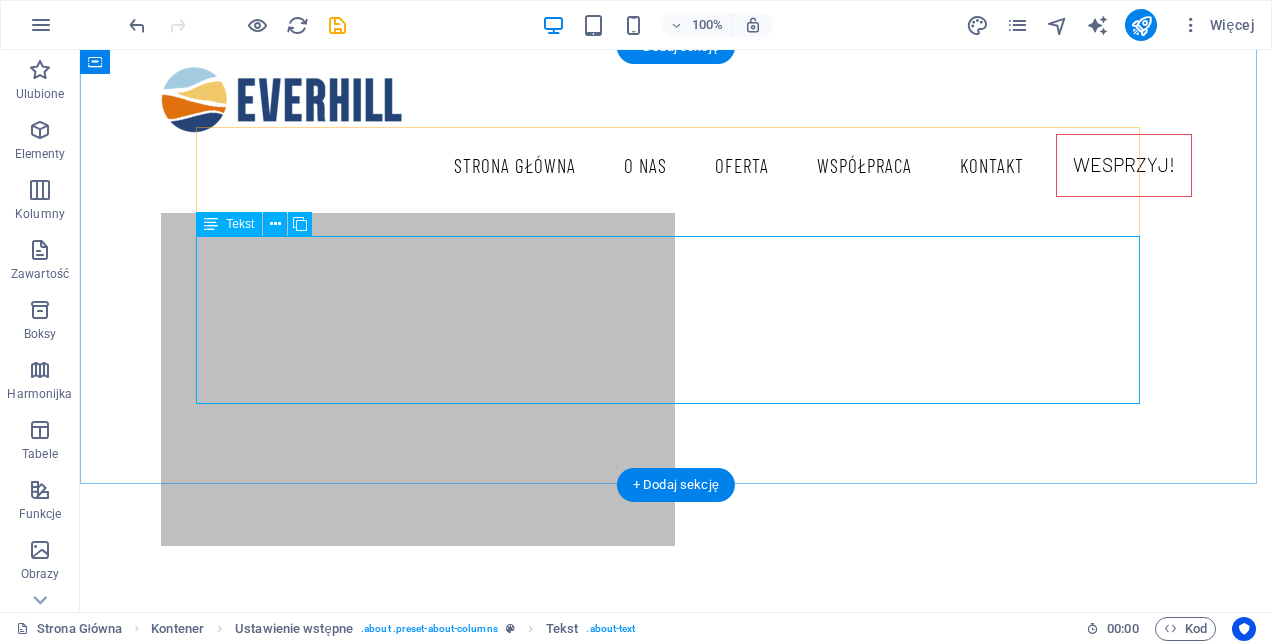 click on "Fundacja Everhill to siła dwóch generacji, połączenie różnych perspektyw, doświadczeń i wspólnej energii do wprowadzania zmian. Jesteśmy duetem, w którym racjonalność spotyka się z intuicją, a analiza z działaniem.   Interesuje nas ulepszanie, zmiana i tworzenie rozwiązań, bo nie znosimy stagnacji. Łamiemy schematy, szukamy nowych dróg i wdrażamy pomysły, które realnie poprawiają życie ludzi. Promujemy zdrowie i aktywność. Edukujemy – inspirując, angażując i otwierając przestrzeń do działania. Szanujemy nowoczesność, ale mamy sentyment do tradycji. Interesują nas ludzie oraz obszary zdrowia, kultury i edukacji. Wspieramy tych, którzy chcą iść naprzód, dodając im odwagi. Wierzymy, że warto inicjować zmiany, które czynią nasze otoczenie lepszym, i że changemakerem może być każdy i każda z nas." at bounding box center (676, 901) 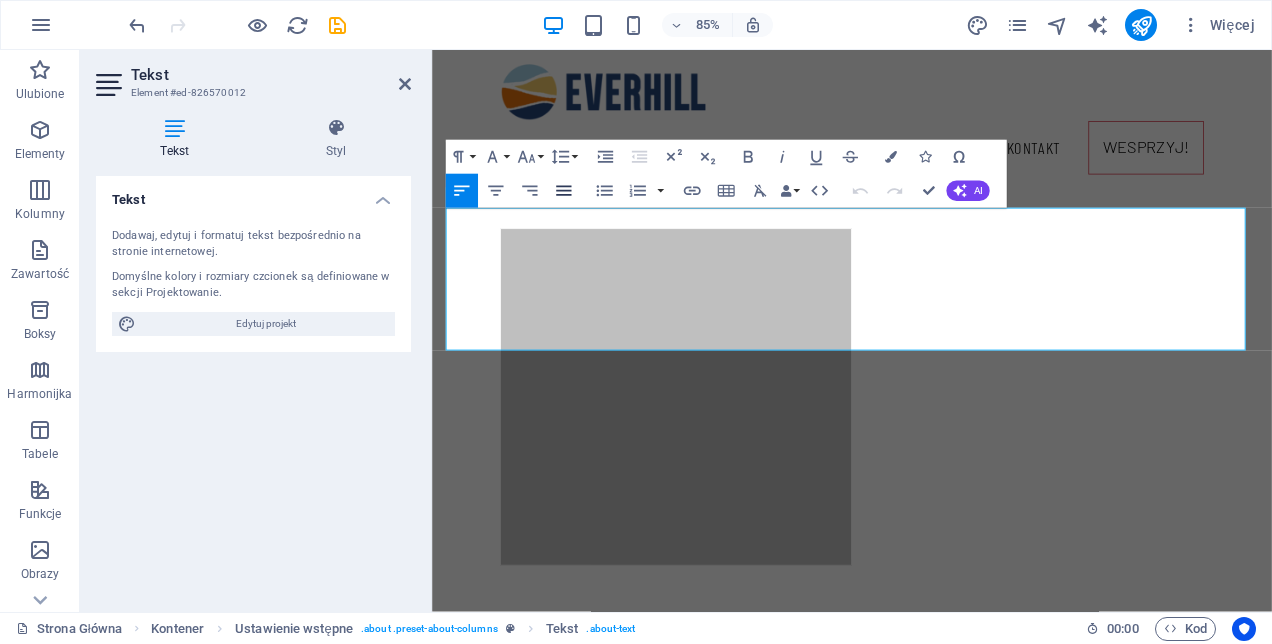 click 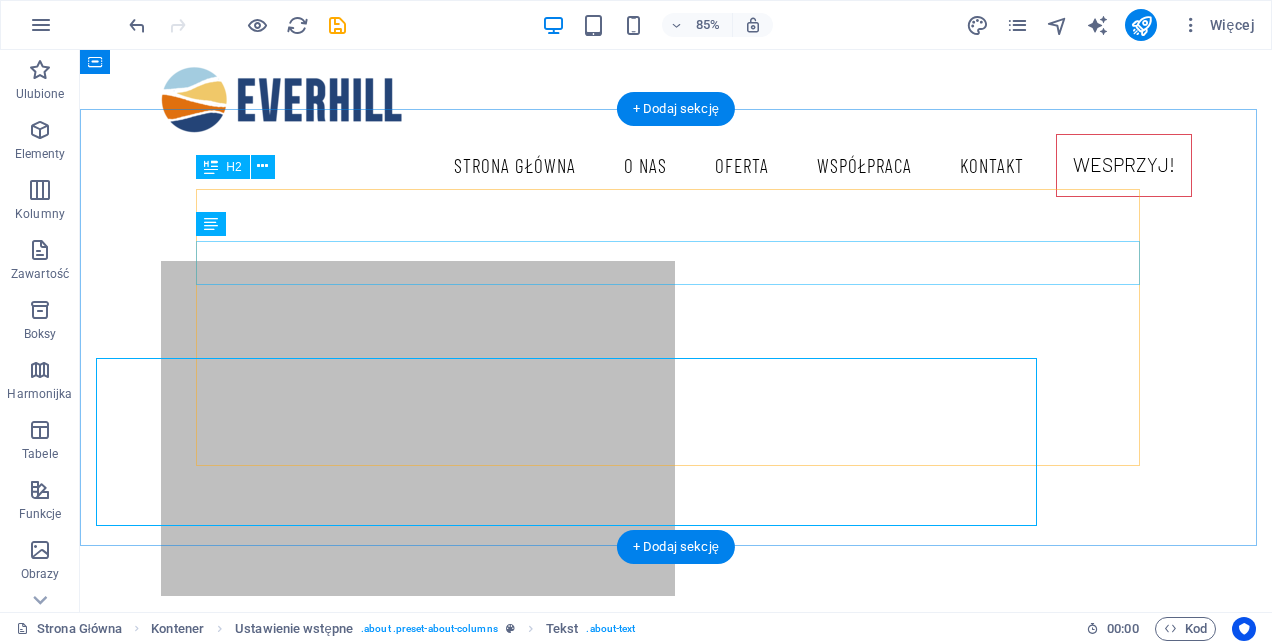 scroll, scrollTop: 600, scrollLeft: 0, axis: vertical 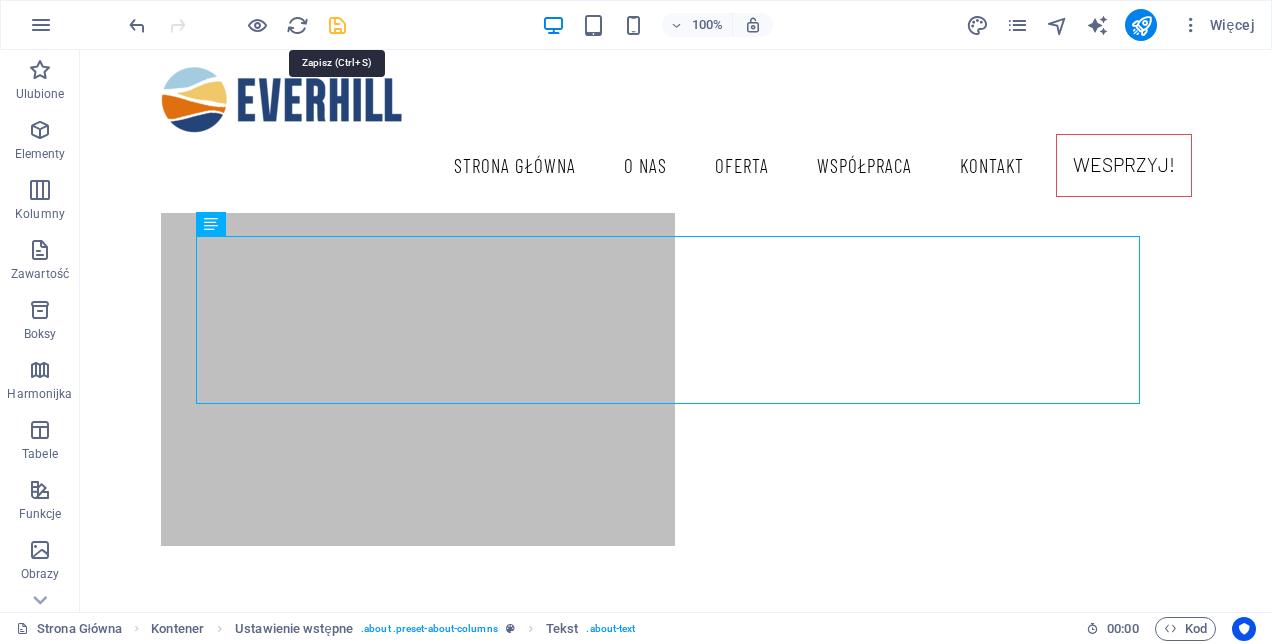click at bounding box center (337, 25) 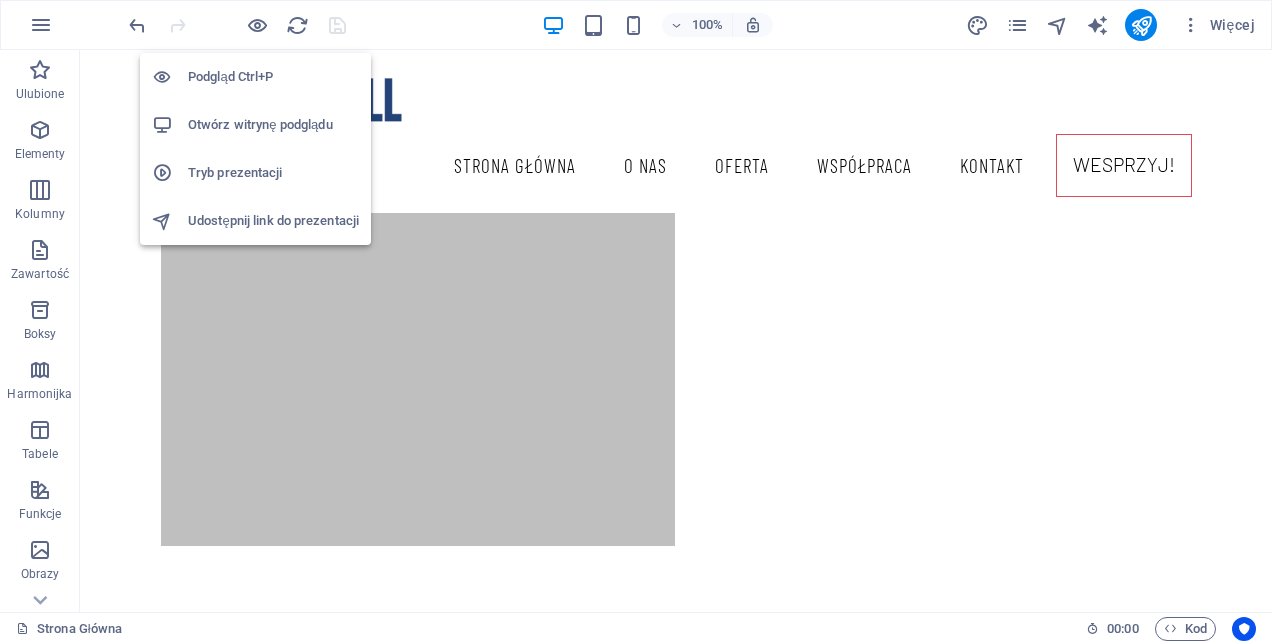 click on "Otwórz witrynę podglądu" at bounding box center [273, 125] 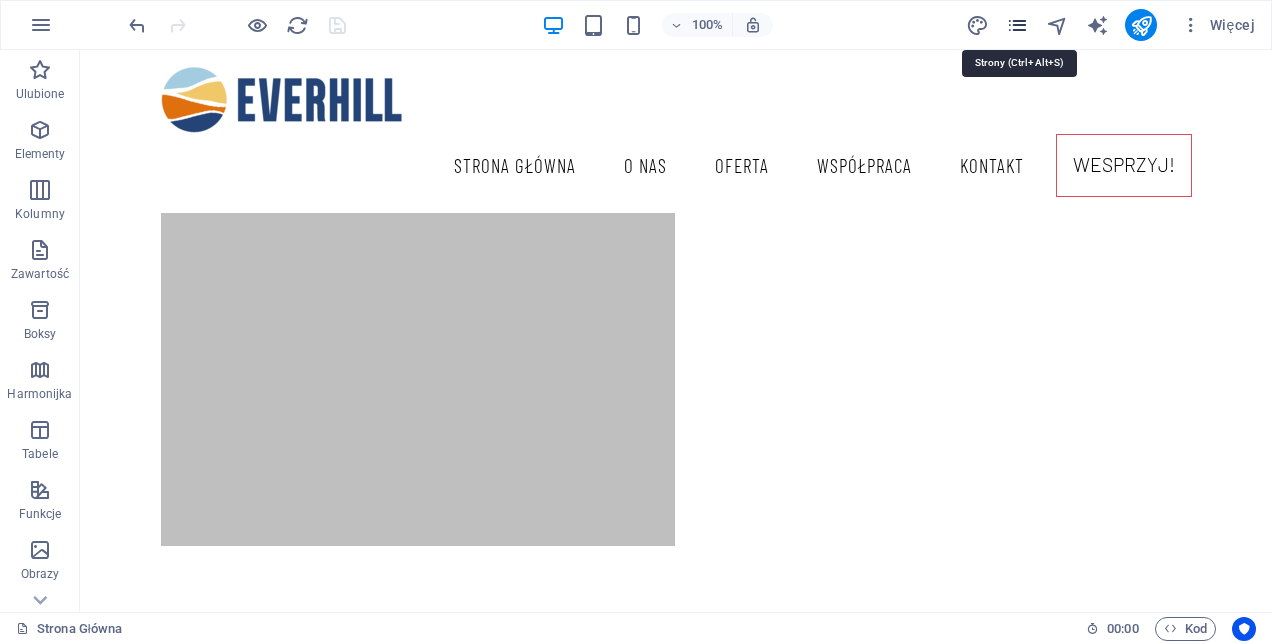 click at bounding box center (1017, 25) 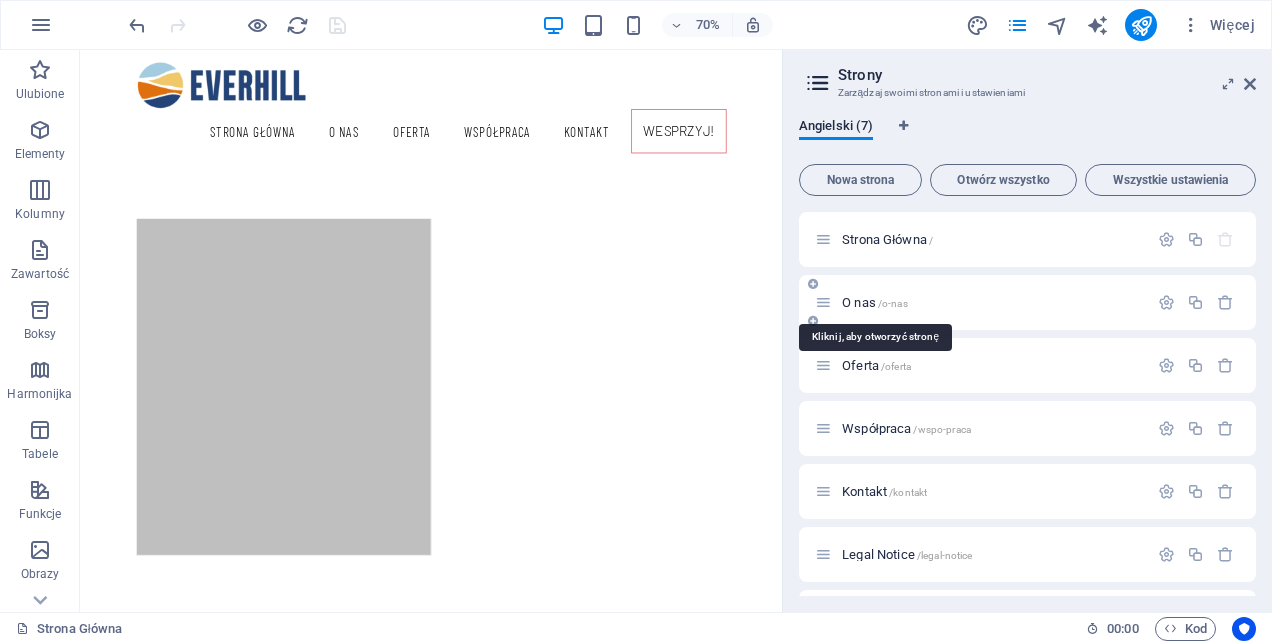 click on "O nas /o-nas" at bounding box center (875, 302) 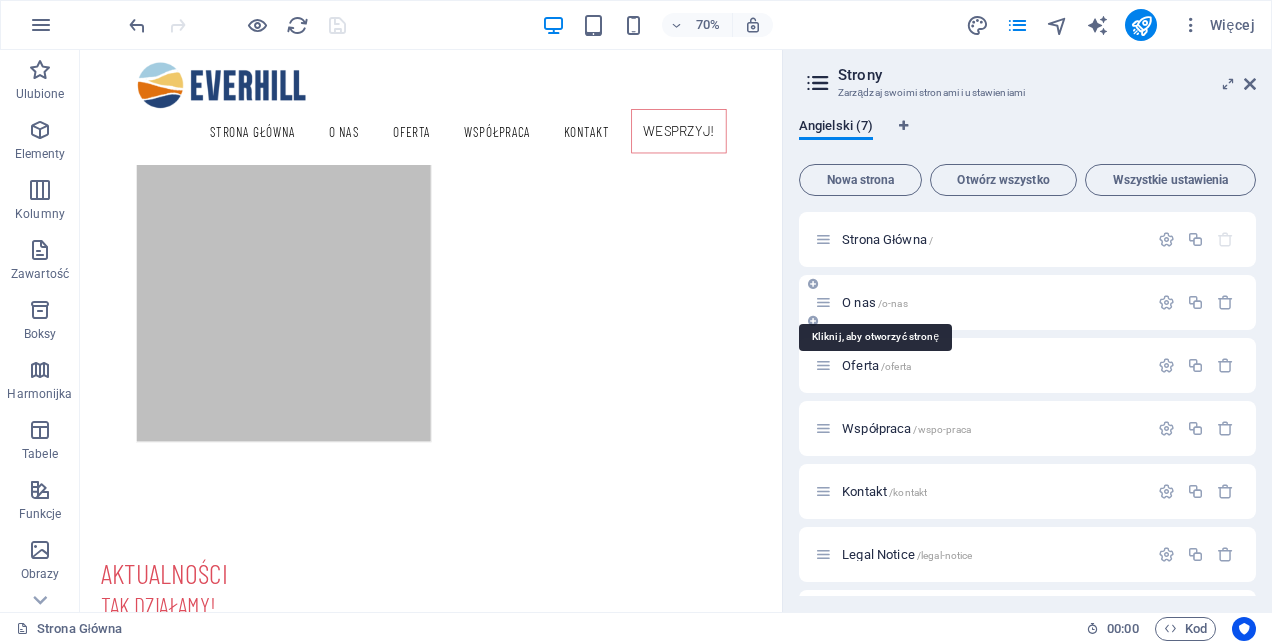 scroll, scrollTop: 0, scrollLeft: 0, axis: both 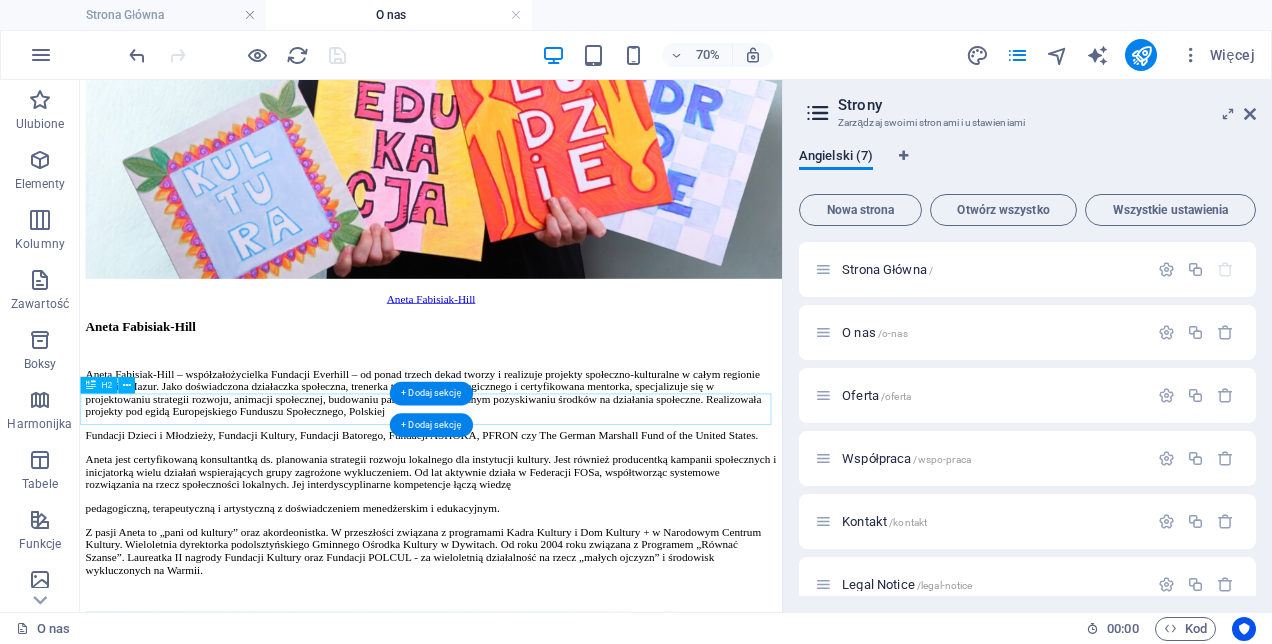 click on "Statut fundacji everhill" at bounding box center (581, 2213) 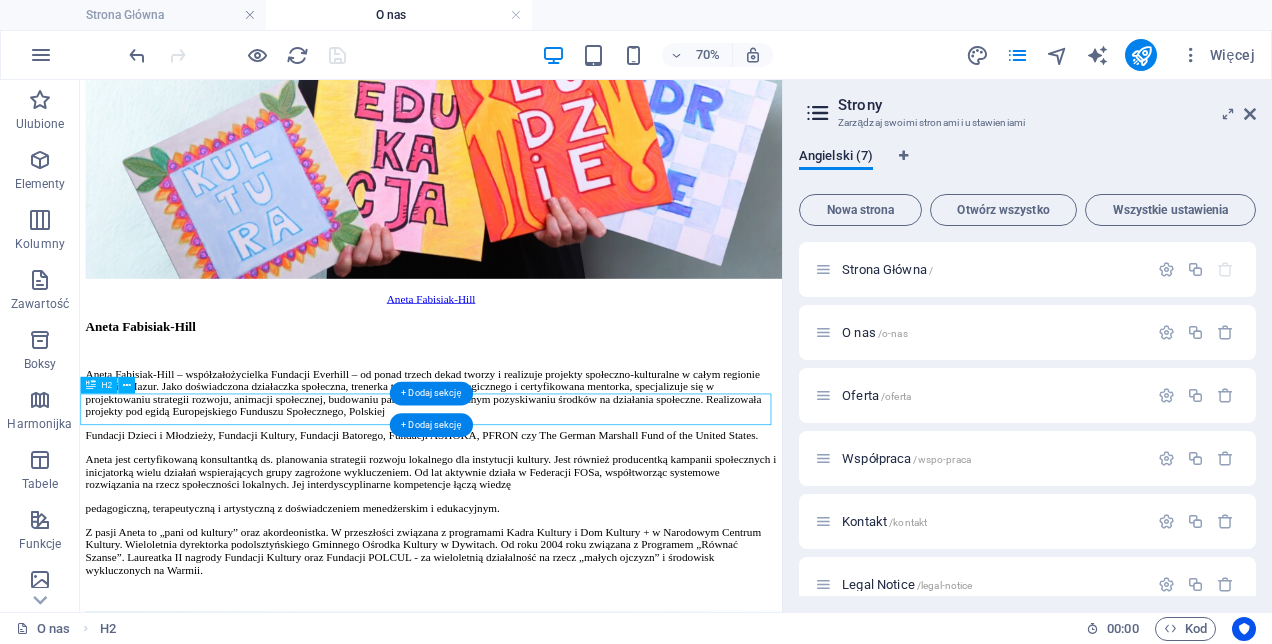click on "Statut fundacji everhill" at bounding box center (581, 2213) 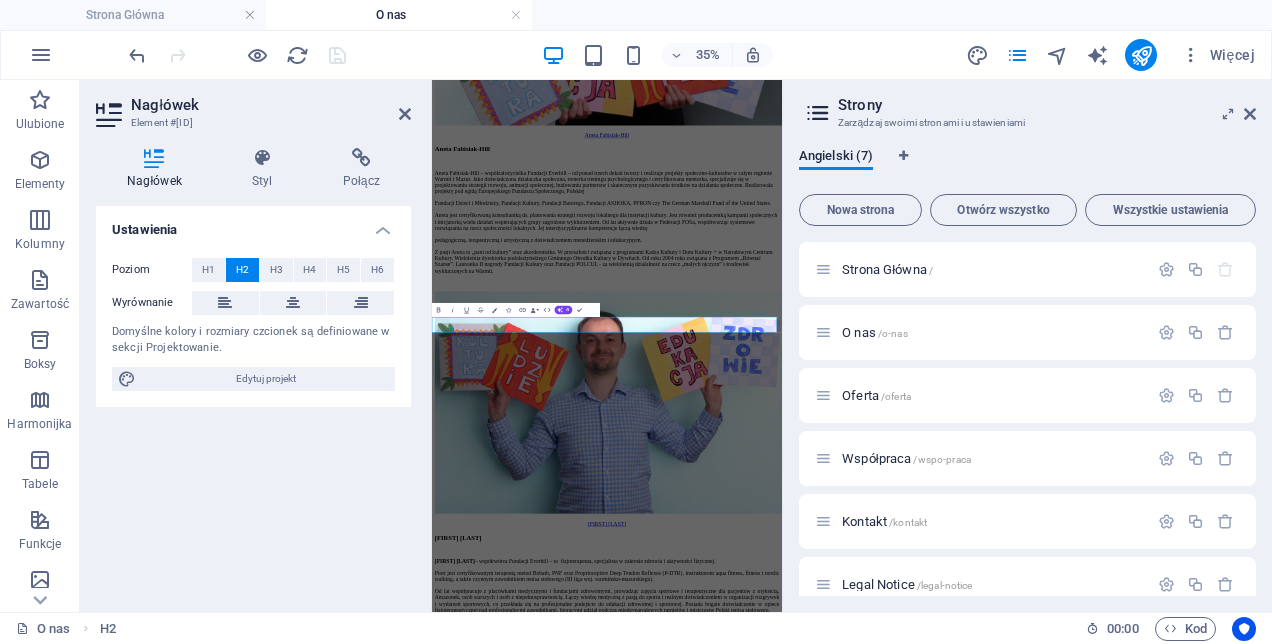 scroll, scrollTop: 2371, scrollLeft: 0, axis: vertical 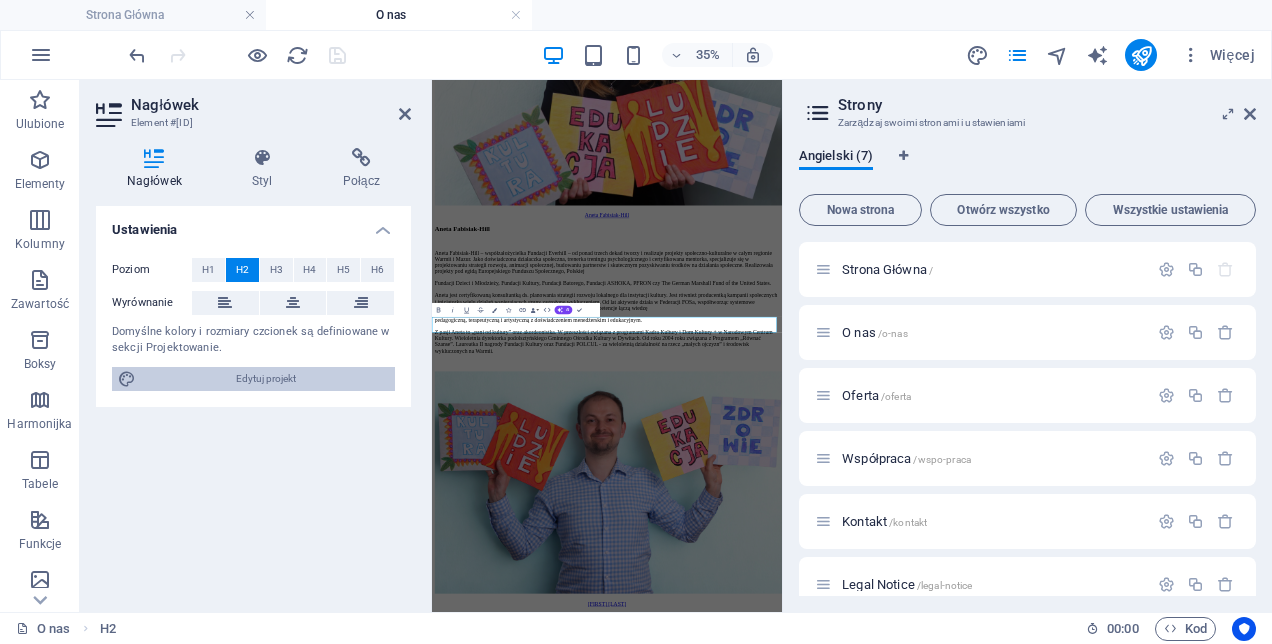 click on "Edytuj projekt" at bounding box center (265, 379) 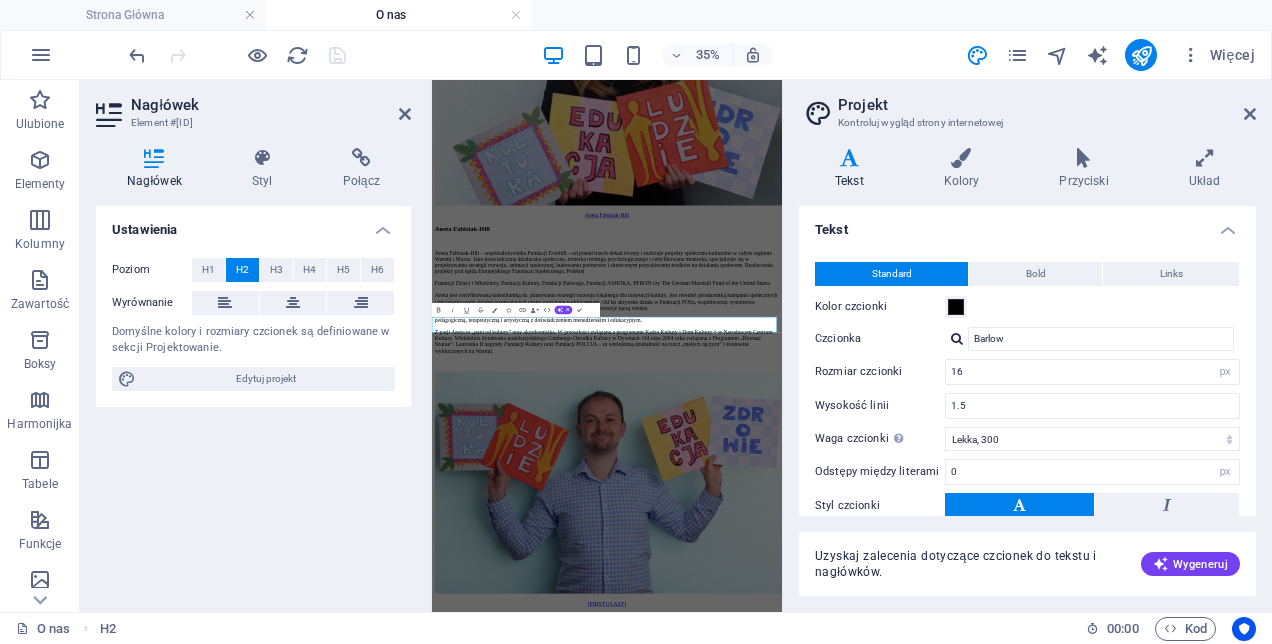 click on "Projekt Kontroluj wygląd strony internetowej" at bounding box center (1029, 106) 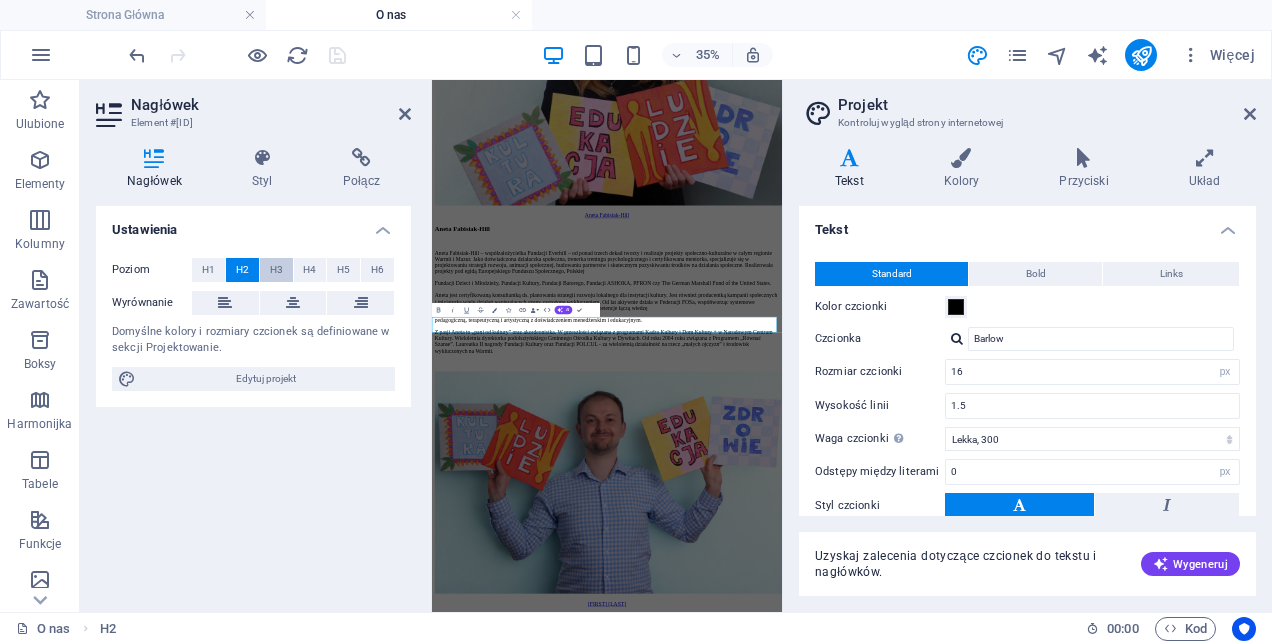 click on "H3" at bounding box center [276, 270] 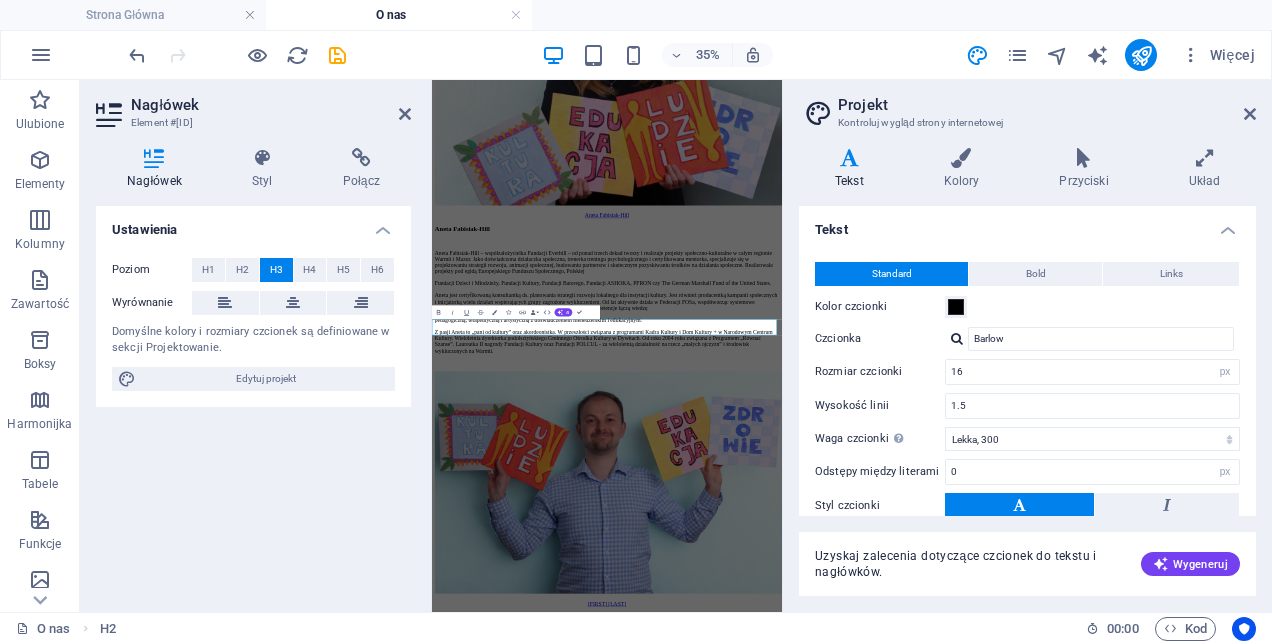 scroll, scrollTop: 2364, scrollLeft: 0, axis: vertical 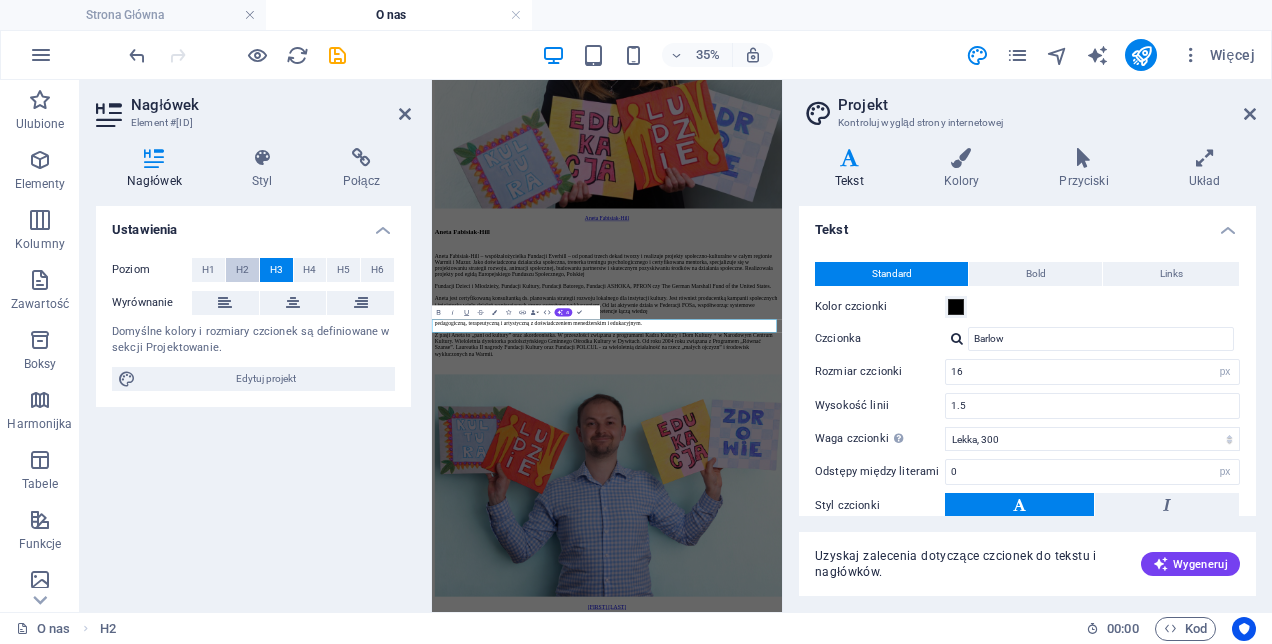click on "H2" at bounding box center (242, 270) 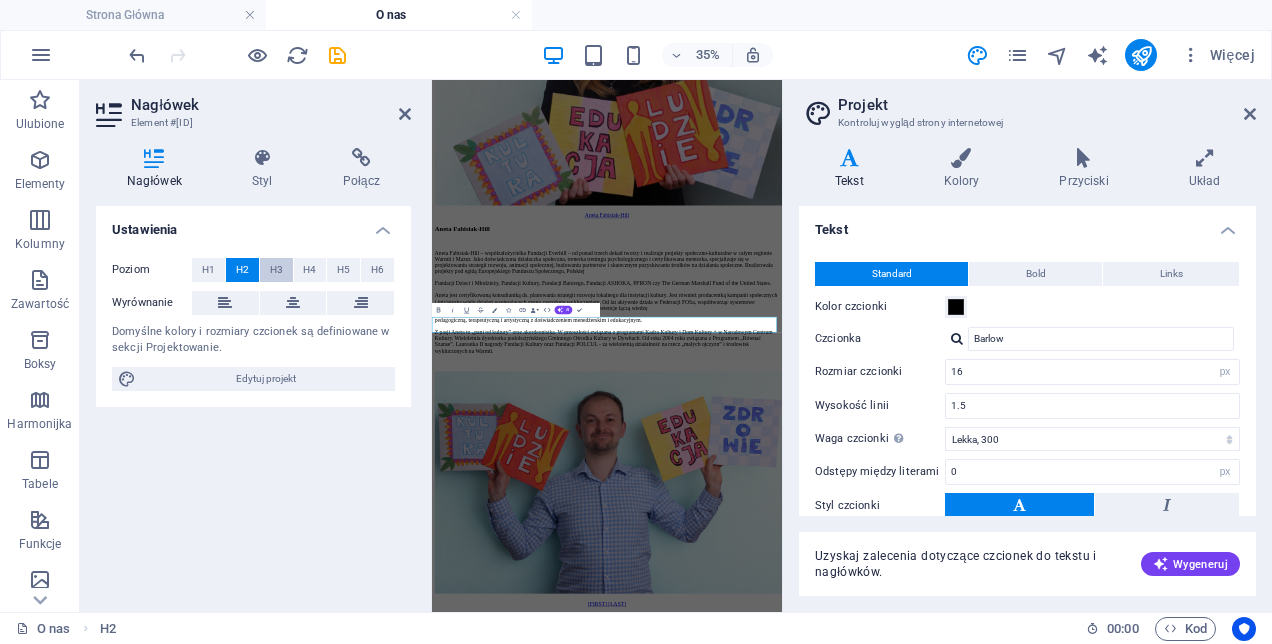 click on "H3" at bounding box center (276, 270) 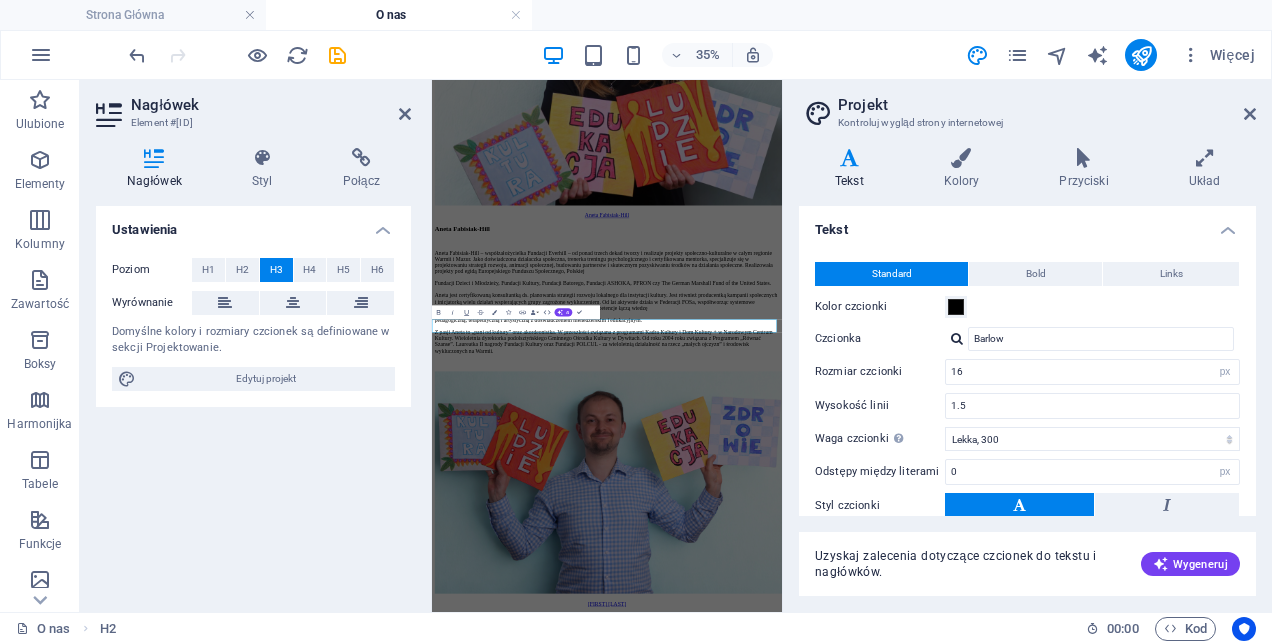 scroll, scrollTop: 2364, scrollLeft: 0, axis: vertical 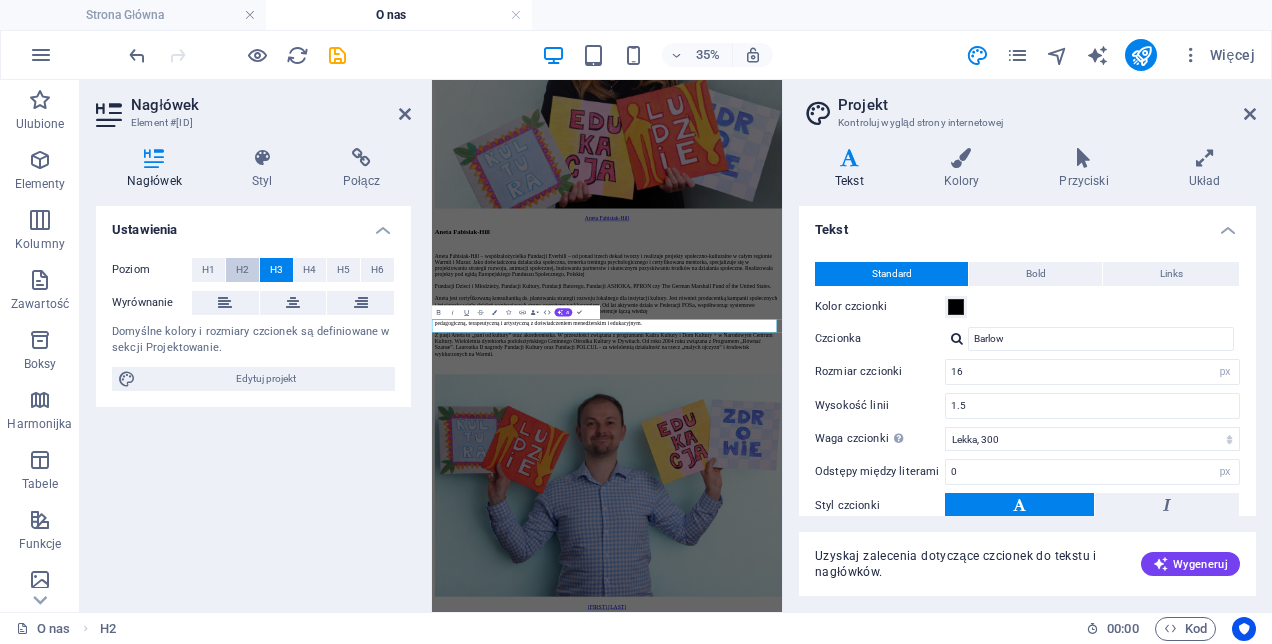 click on "H2" at bounding box center [242, 270] 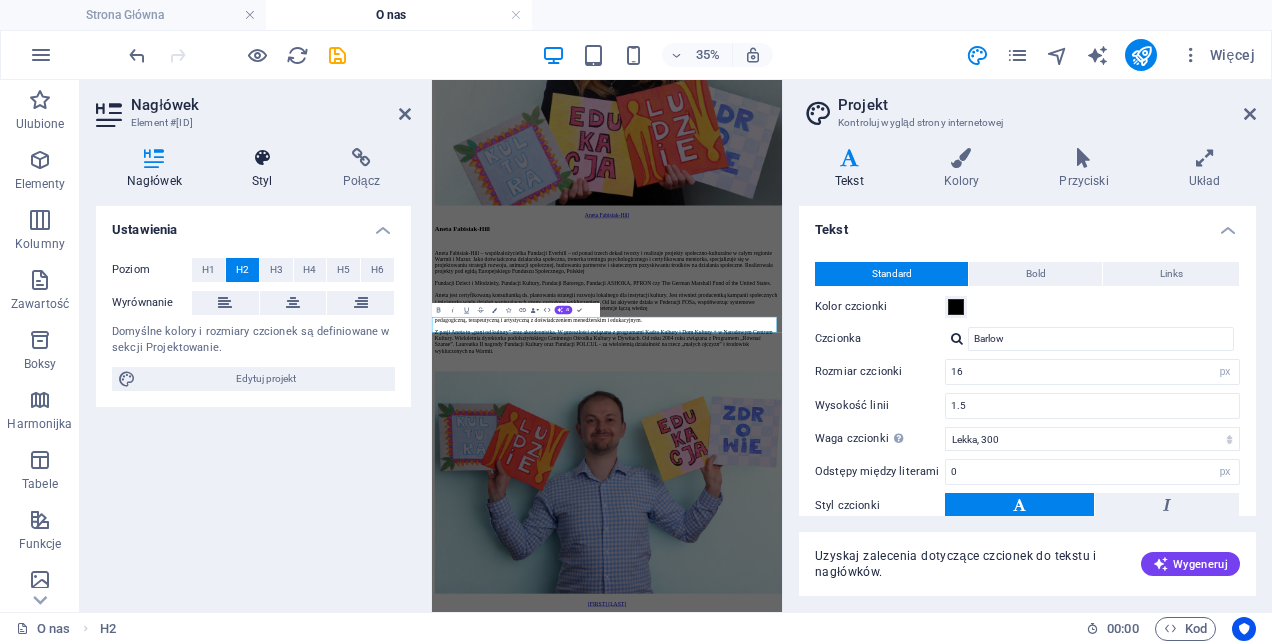 click at bounding box center (262, 158) 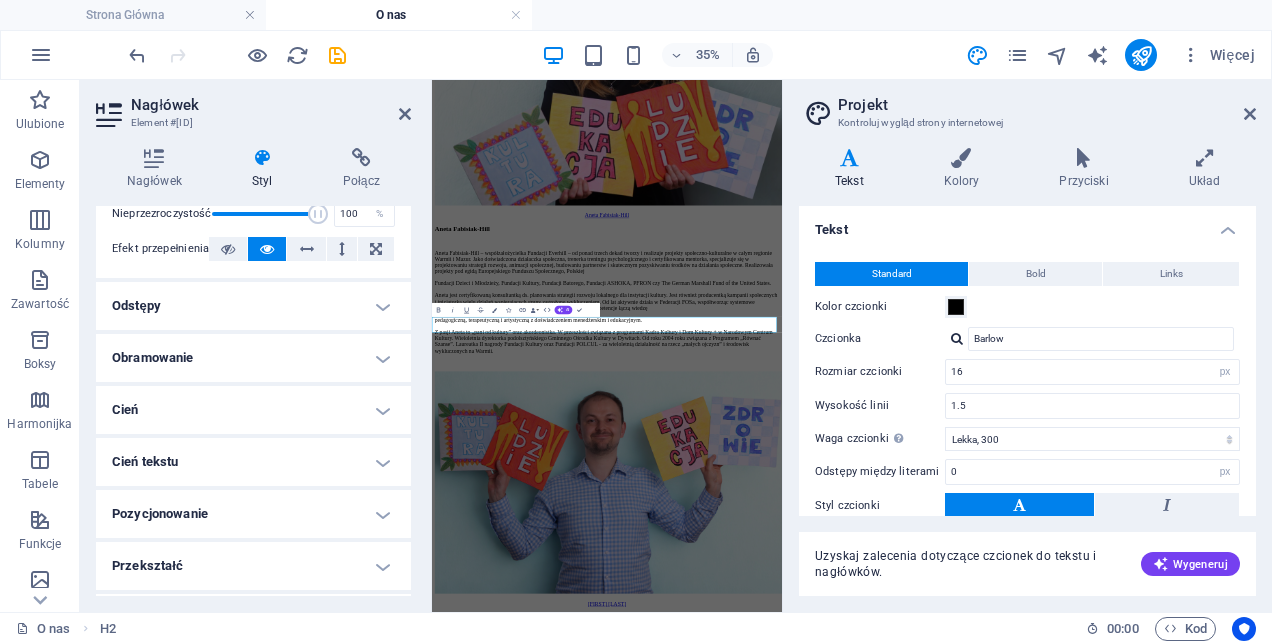 scroll, scrollTop: 200, scrollLeft: 0, axis: vertical 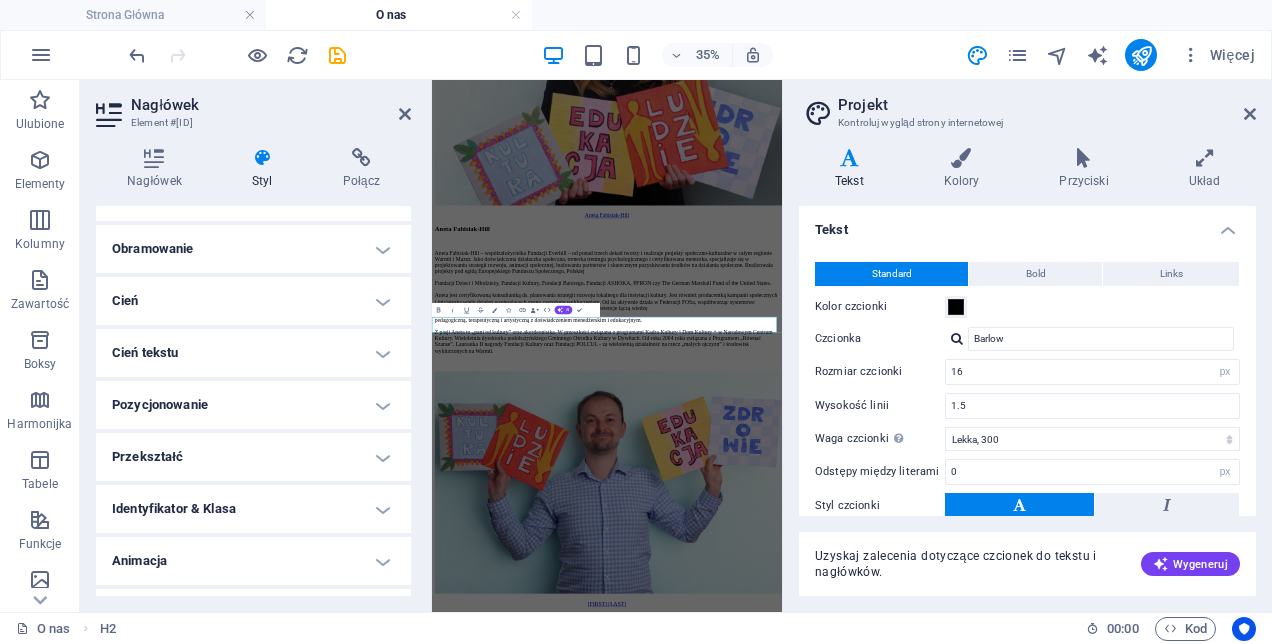 click on "Przekształć" at bounding box center [253, 457] 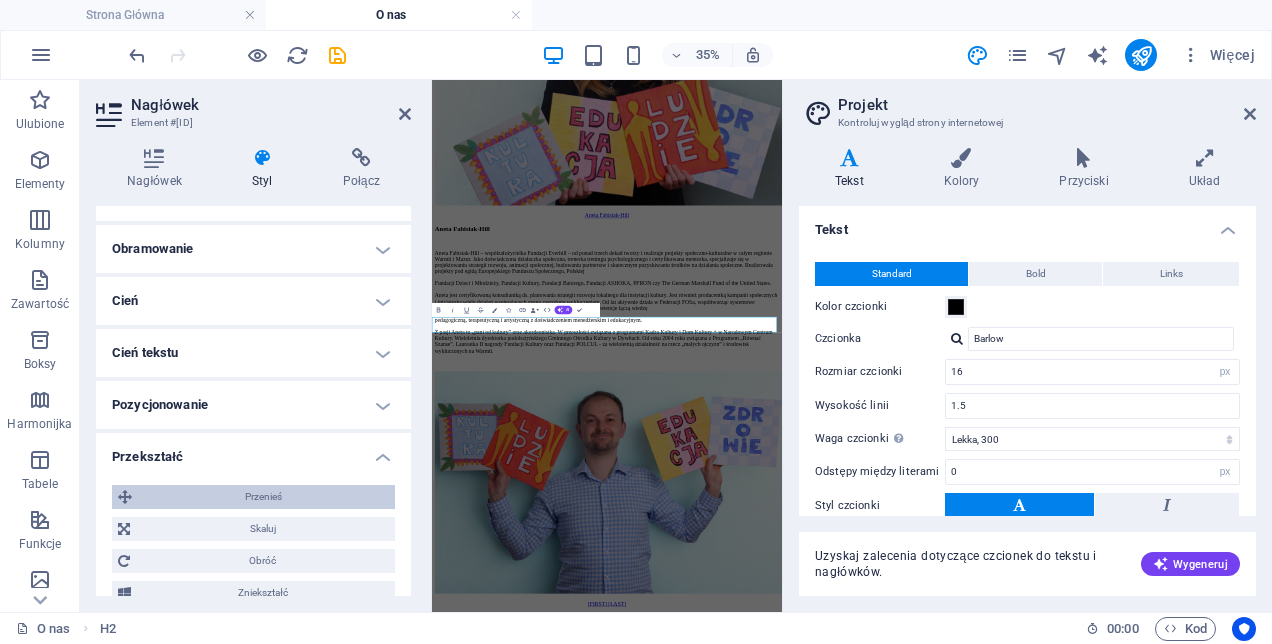 click on "Przenieś" at bounding box center [263, 497] 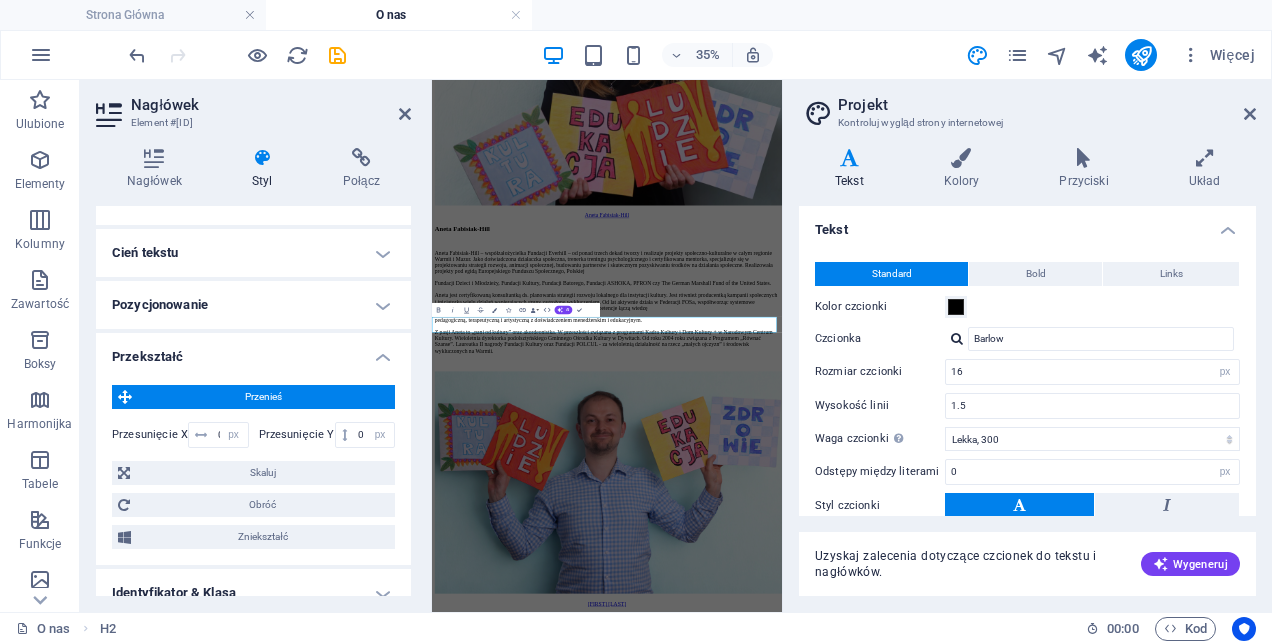 scroll, scrollTop: 424, scrollLeft: 0, axis: vertical 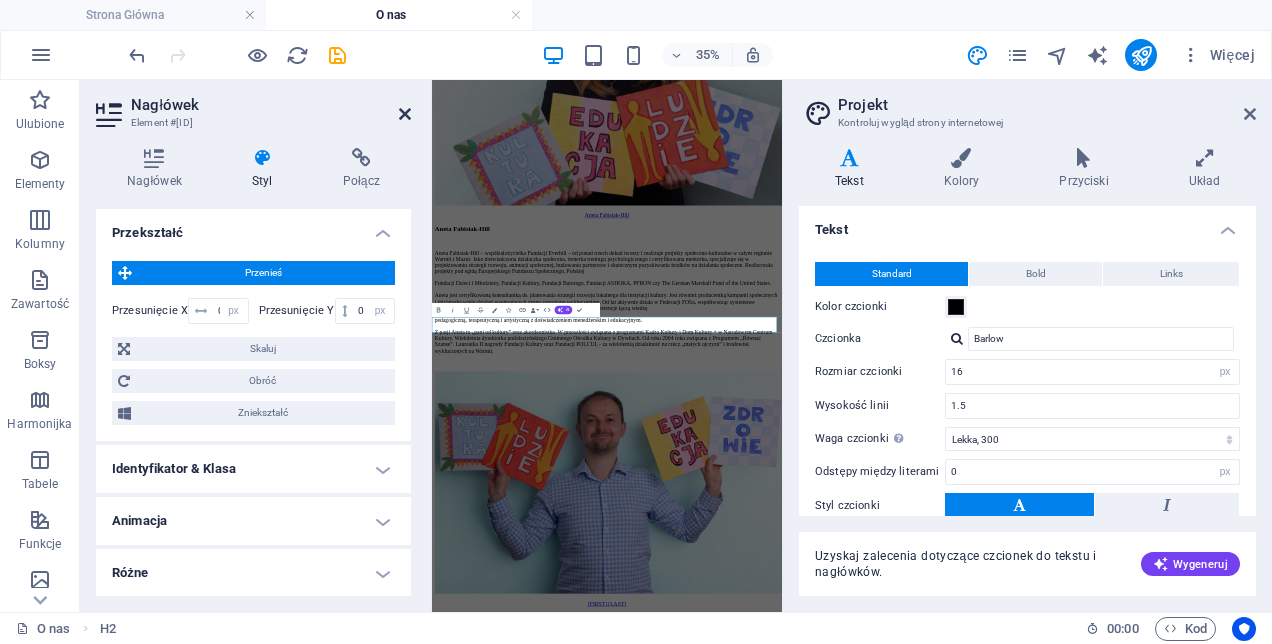 click at bounding box center (405, 114) 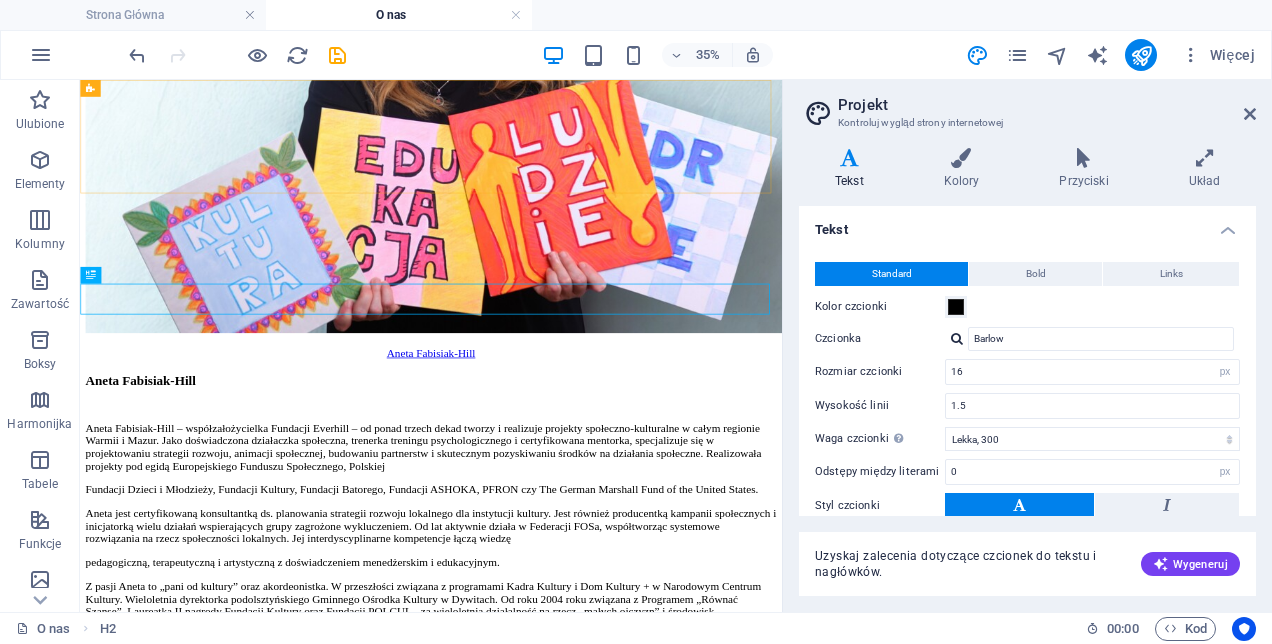 scroll, scrollTop: 2757, scrollLeft: 0, axis: vertical 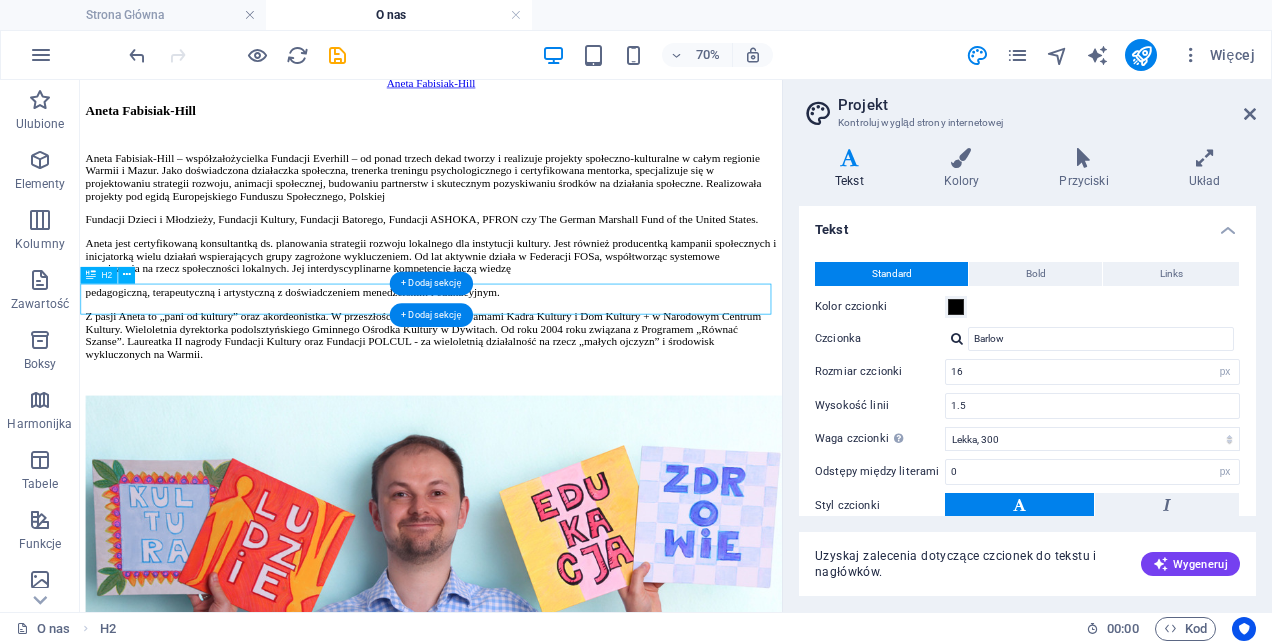 click on "Statut fundacji everhill" at bounding box center (581, 1905) 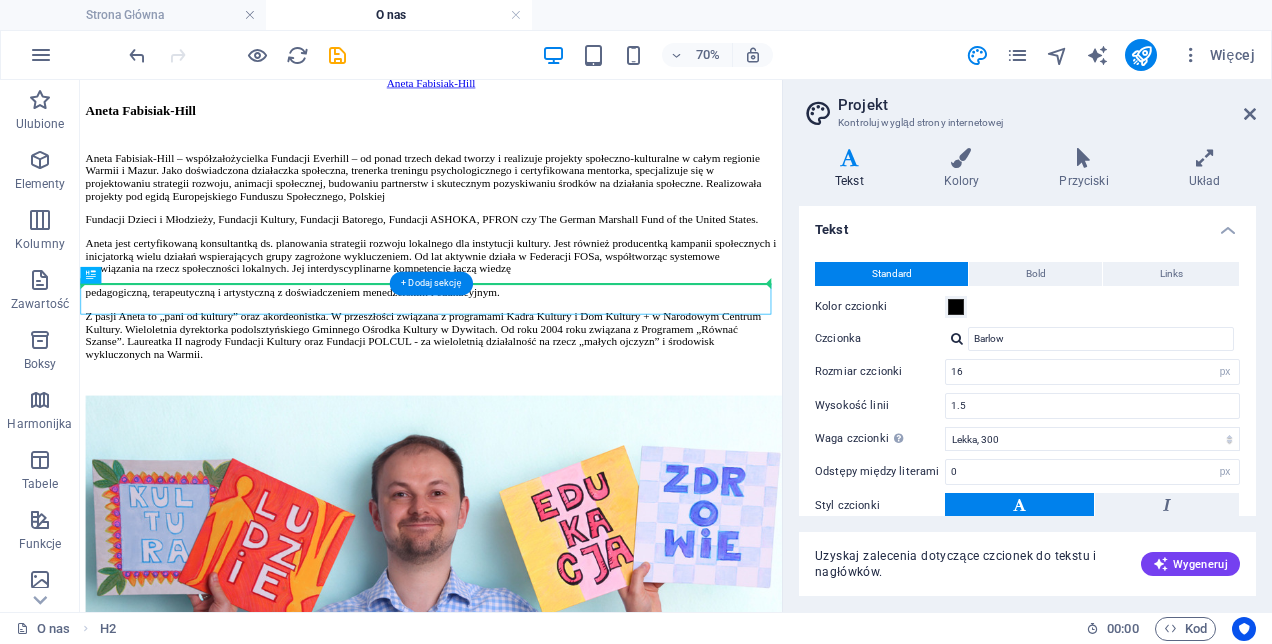 drag, startPoint x: 172, startPoint y: 358, endPoint x: 215, endPoint y: 363, distance: 43.289722 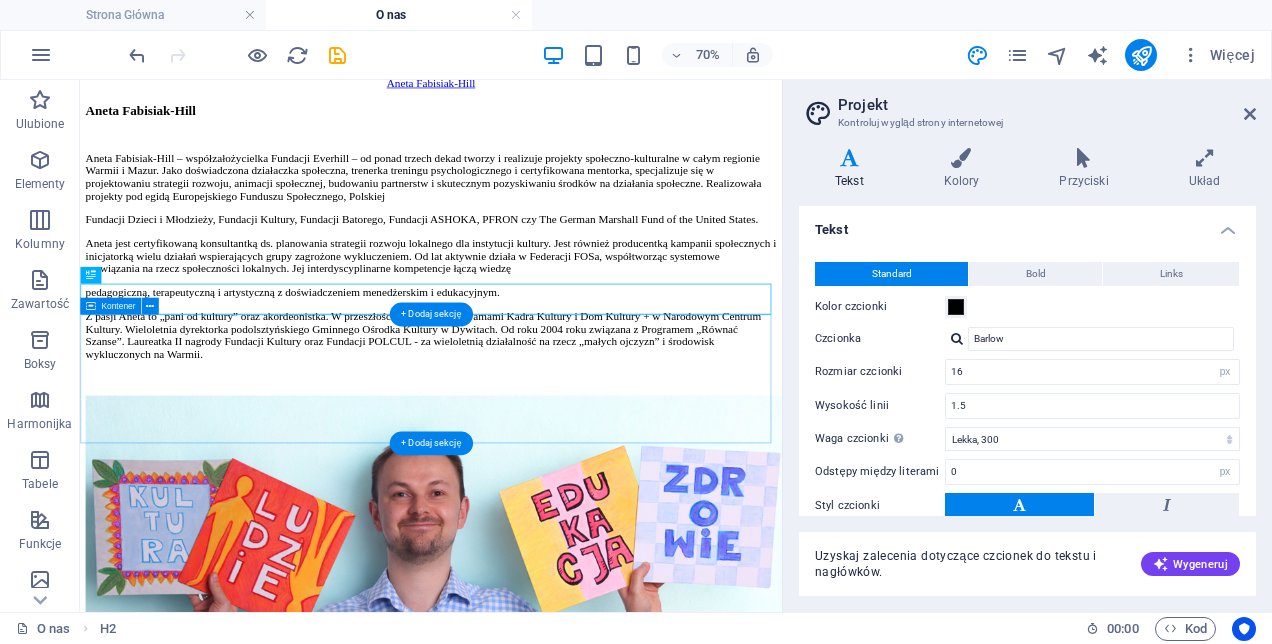 click on "STATUT FUNDACJI EVERHILL   [SIZE]" at bounding box center (581, 1948) 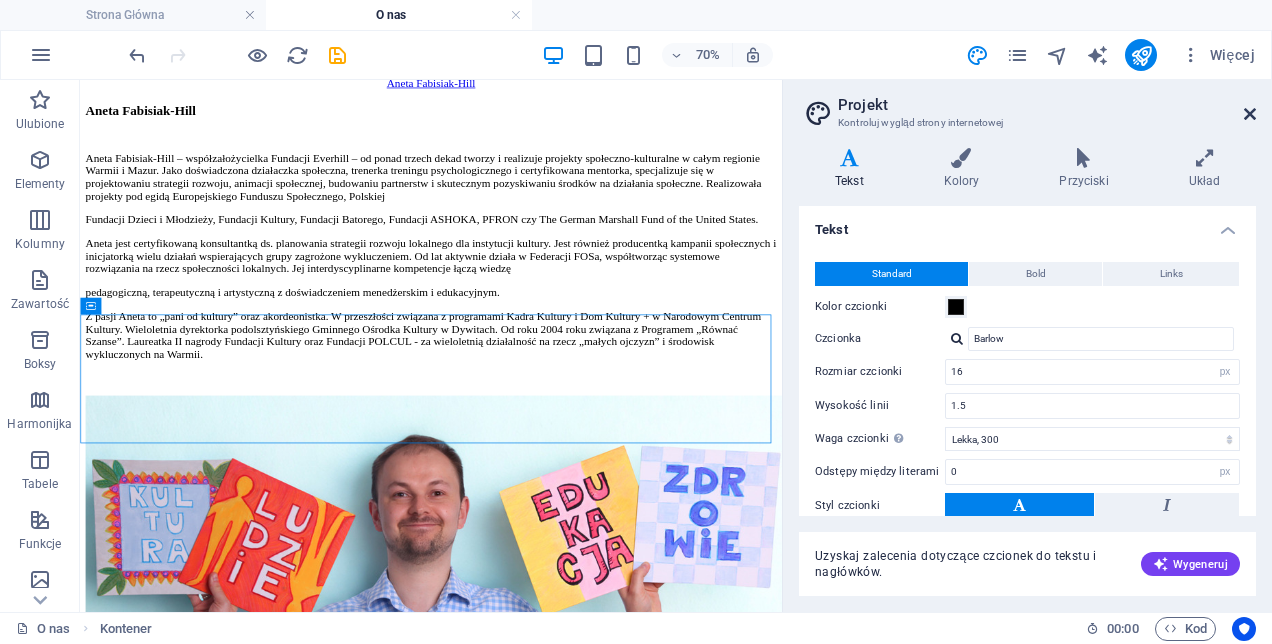 click at bounding box center [1250, 114] 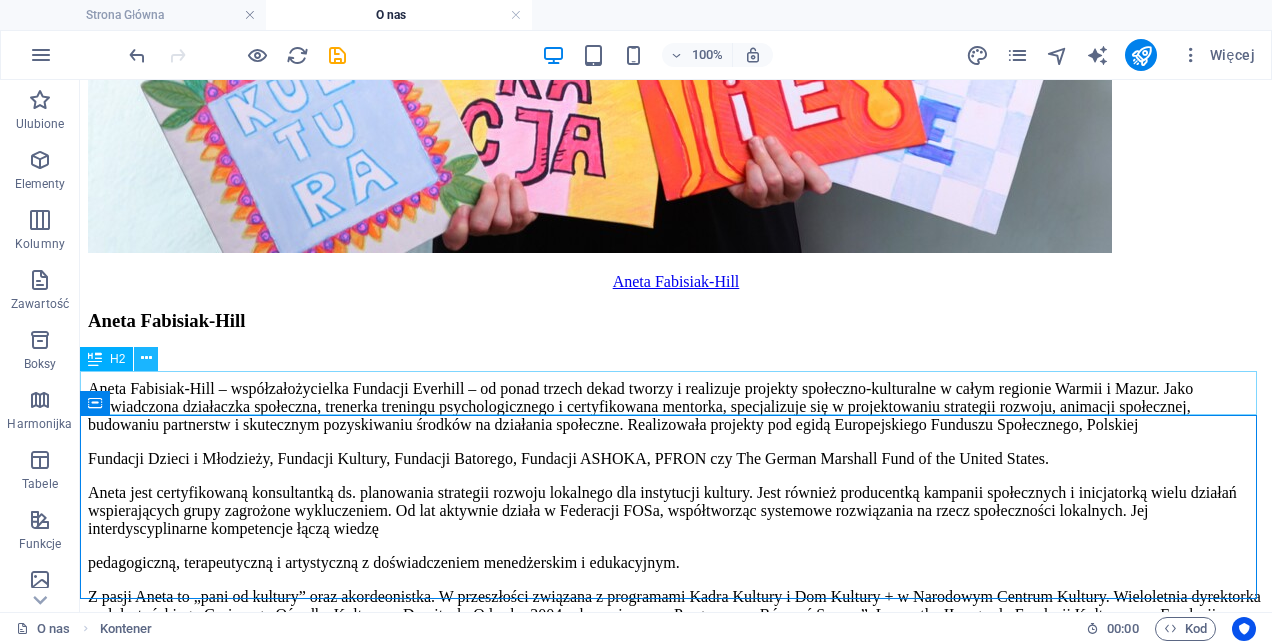 click at bounding box center [146, 359] 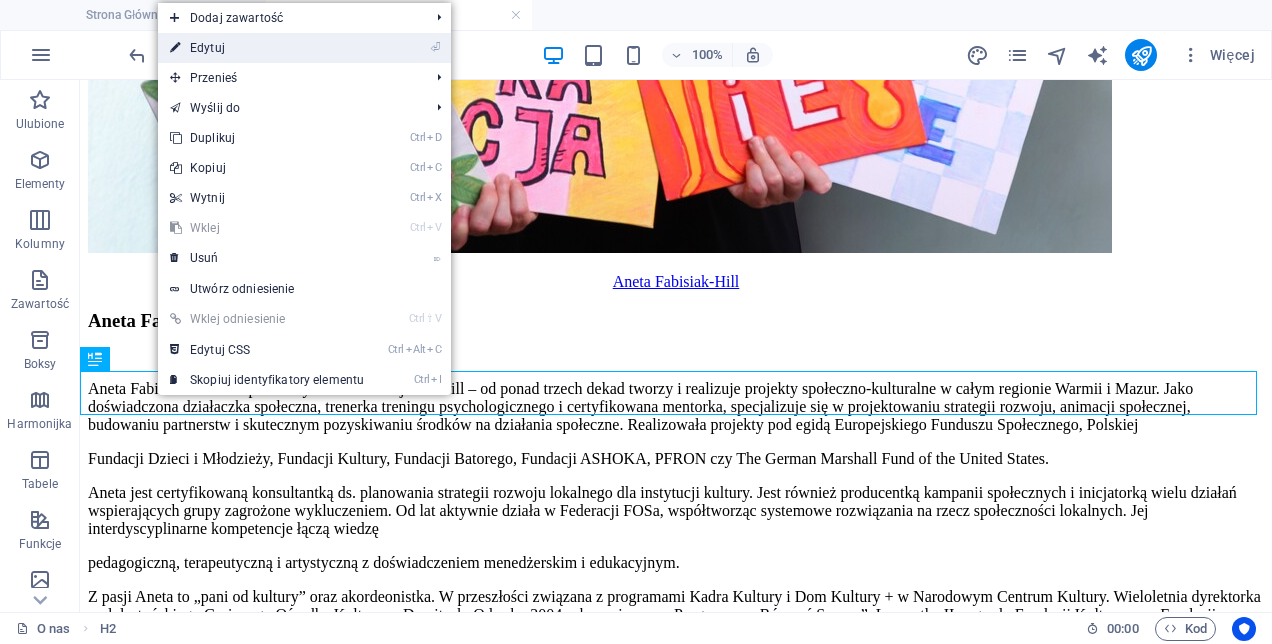 click on "⏎  Edytuj" at bounding box center (267, 48) 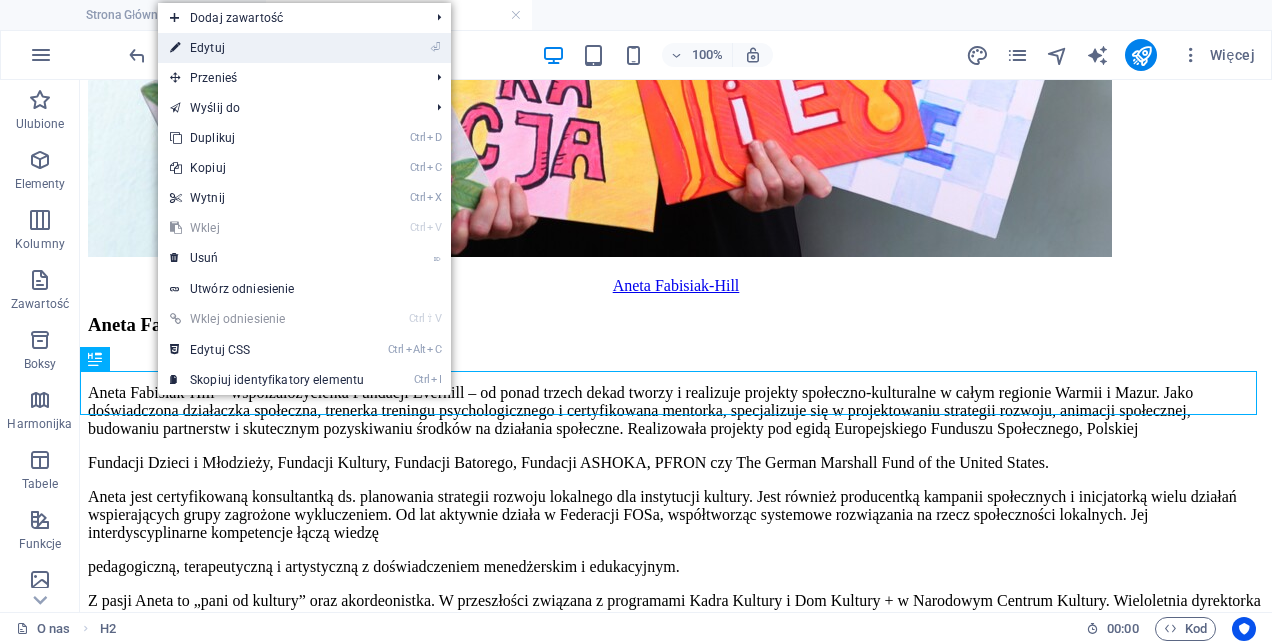 select on "px" 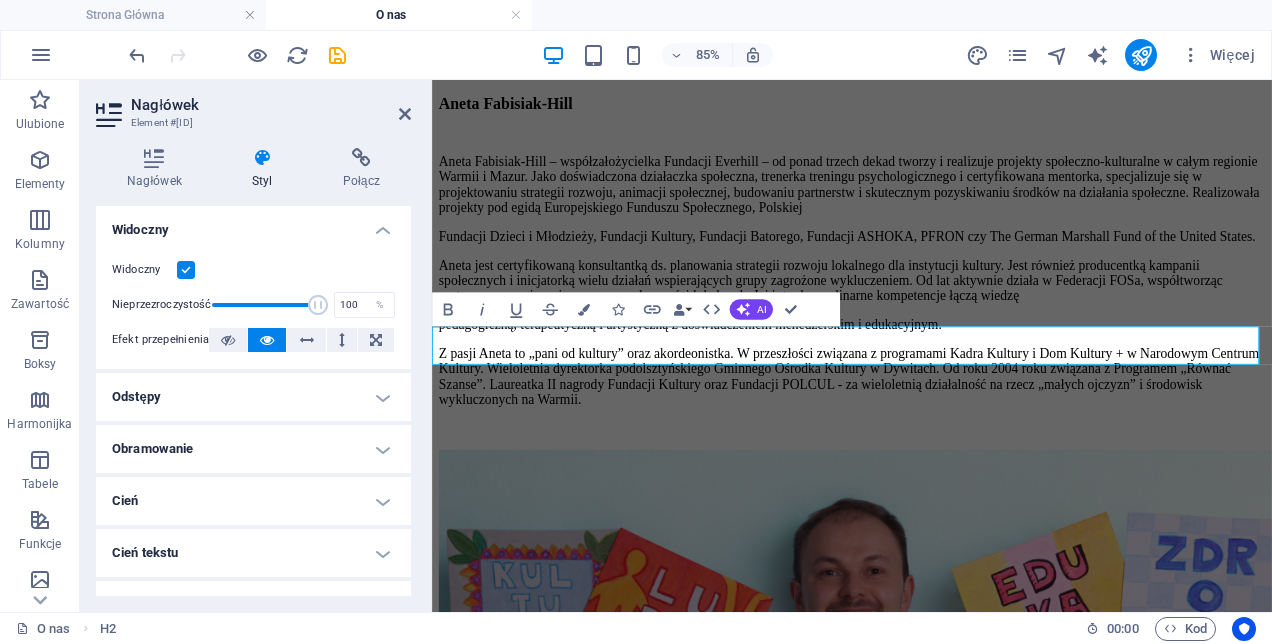 click on "Odstępy" at bounding box center [253, 397] 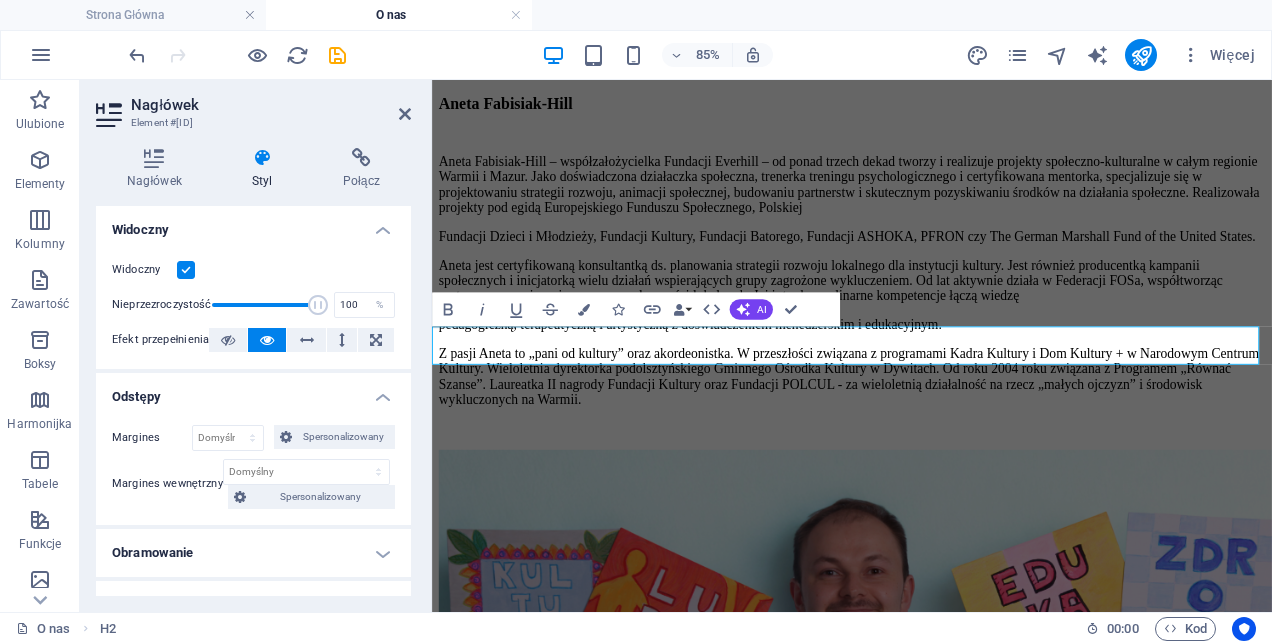 click on "Statut fundacji everhill" at bounding box center (926, 1921) 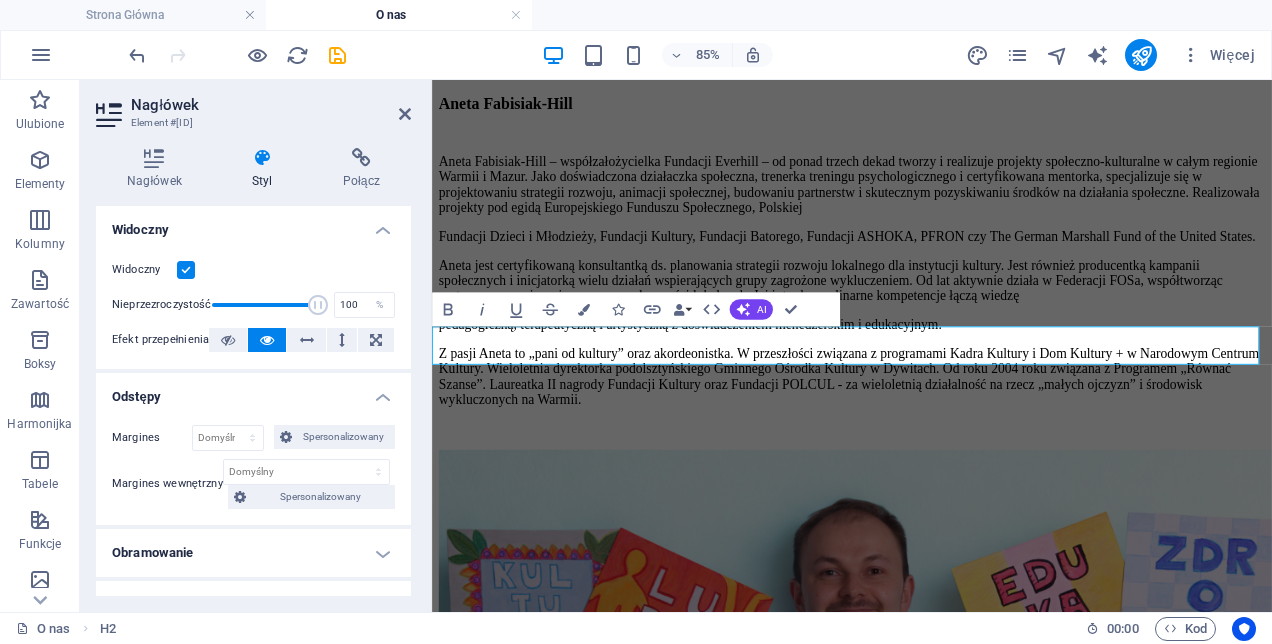 click on "Nagłówek" at bounding box center (271, 105) 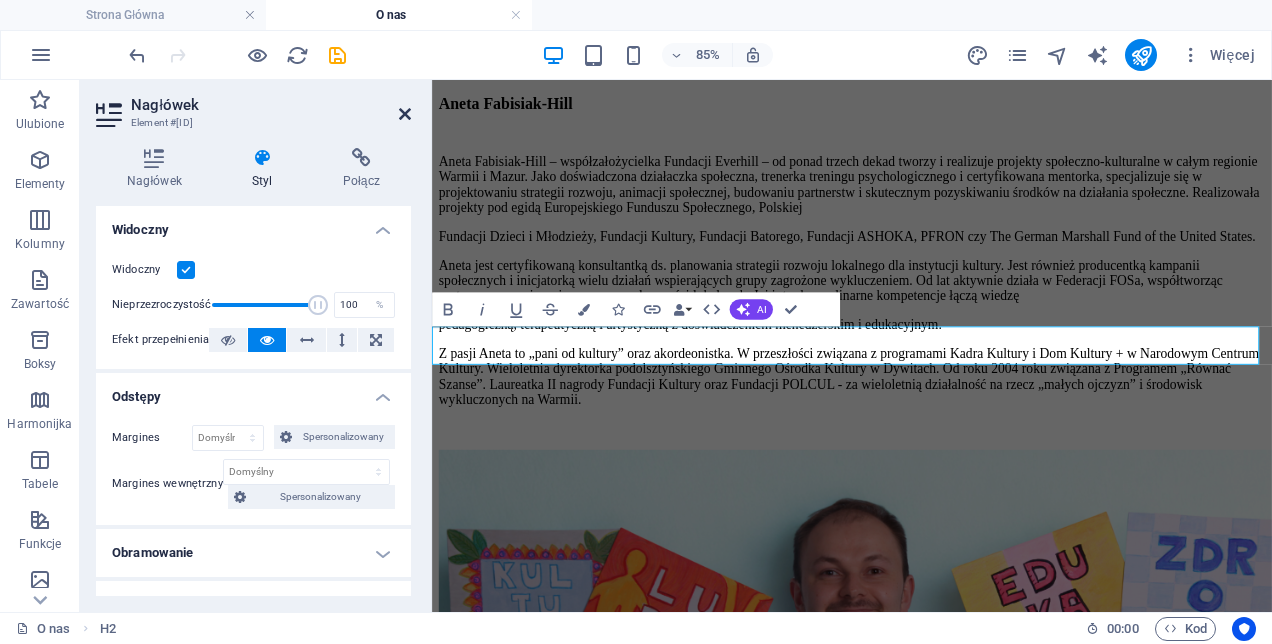click at bounding box center [405, 114] 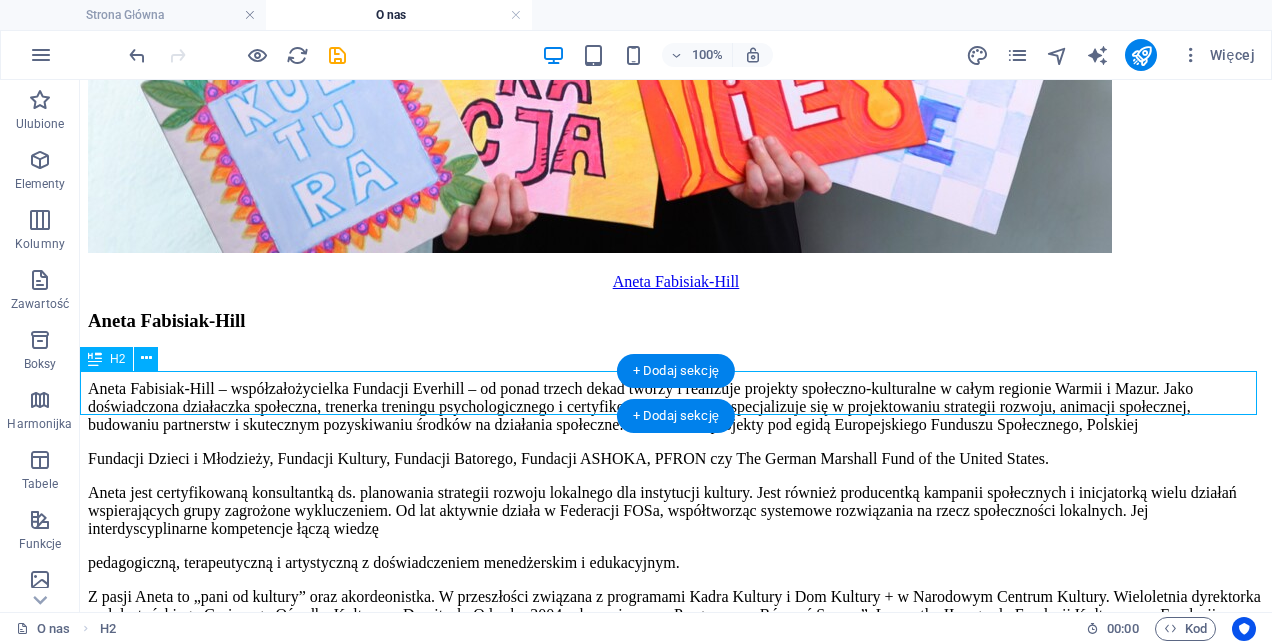 click on "Statut fundacji everhill" at bounding box center (676, 2062) 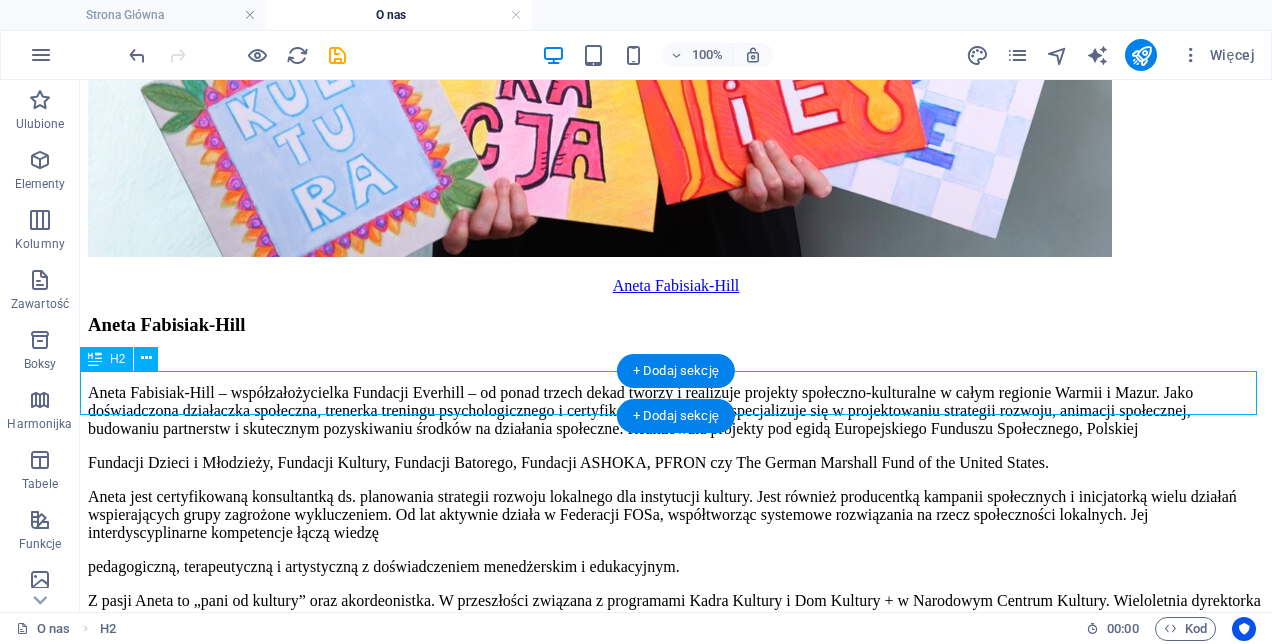 select on "px" 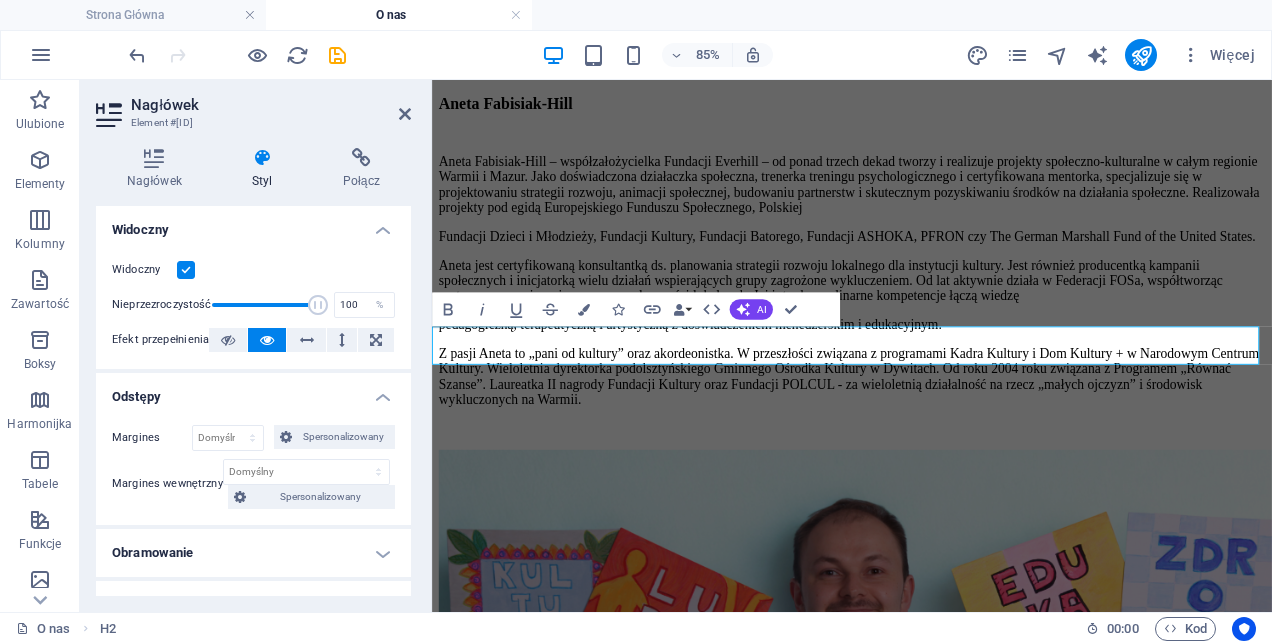 click on "Statut fundacji everhill" at bounding box center [926, 1921] 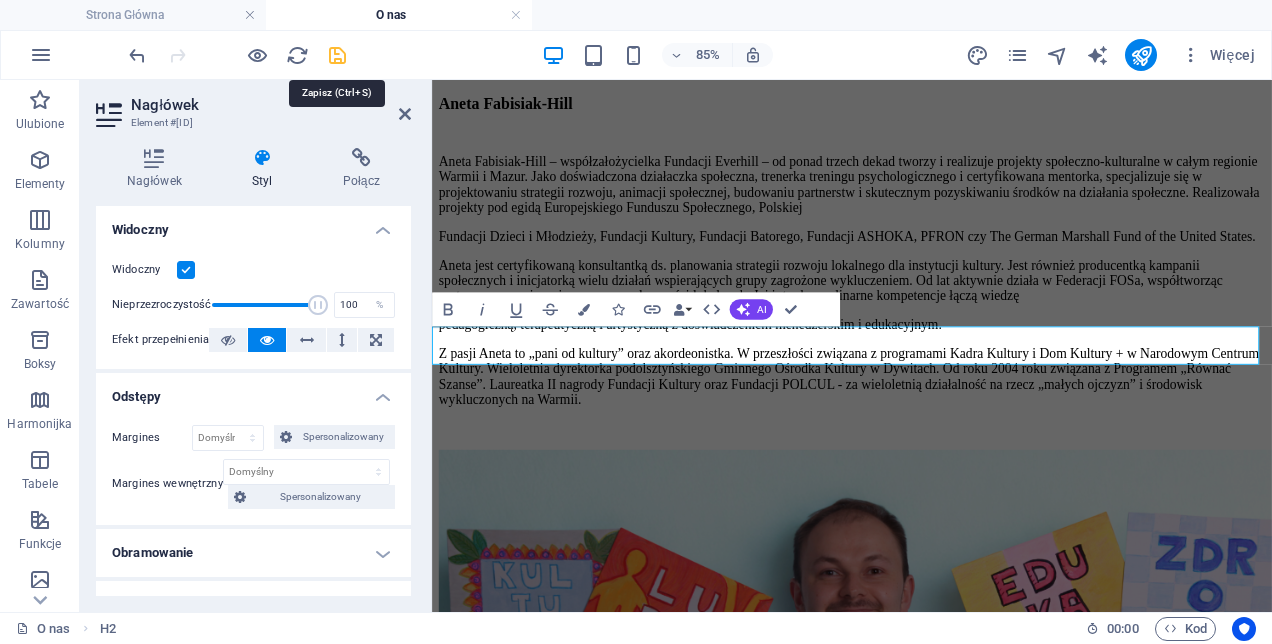 click at bounding box center [337, 55] 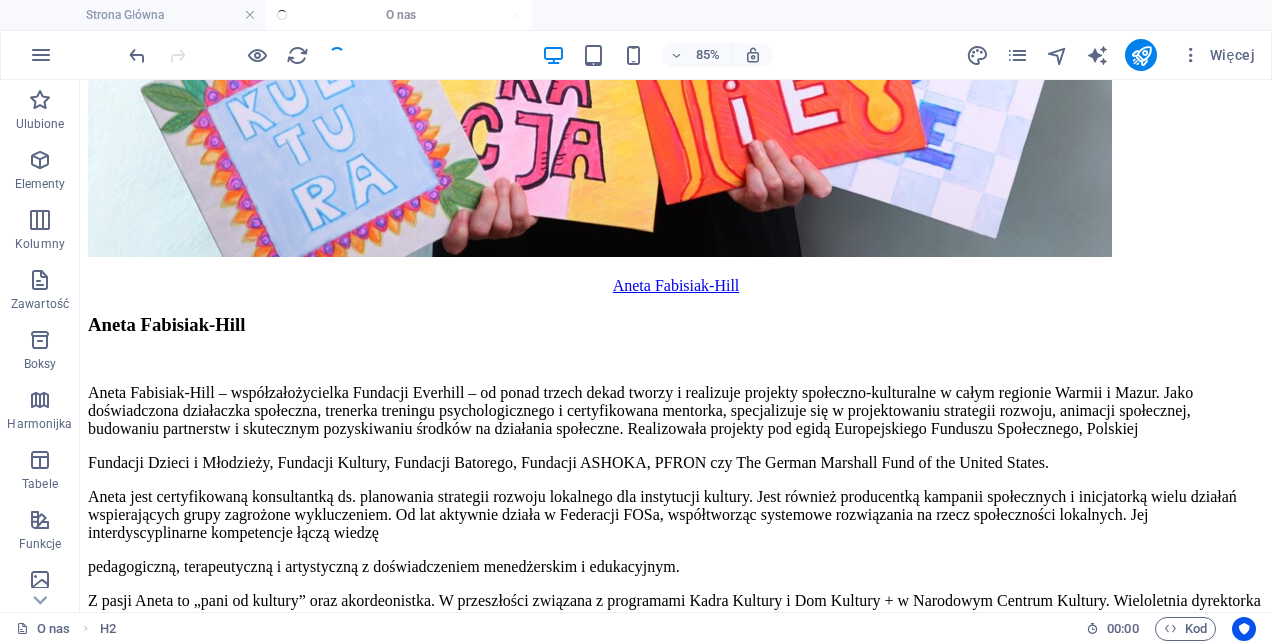 scroll, scrollTop: 2757, scrollLeft: 0, axis: vertical 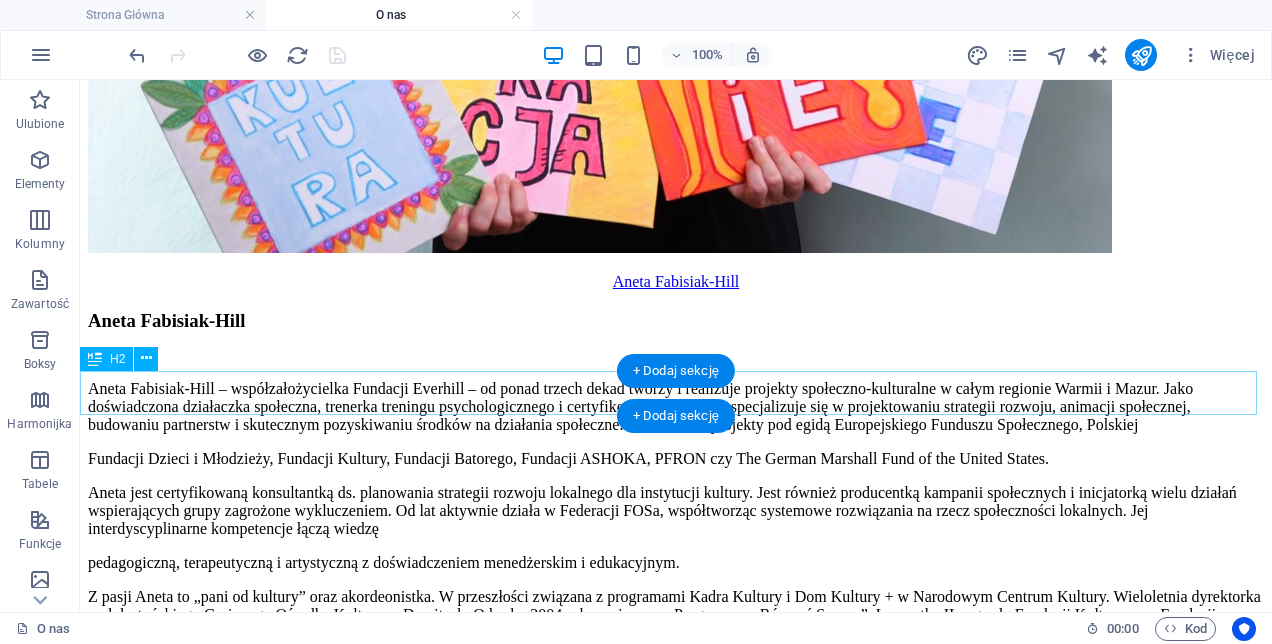 click on "Statut fundacji everhill" at bounding box center (676, 2062) 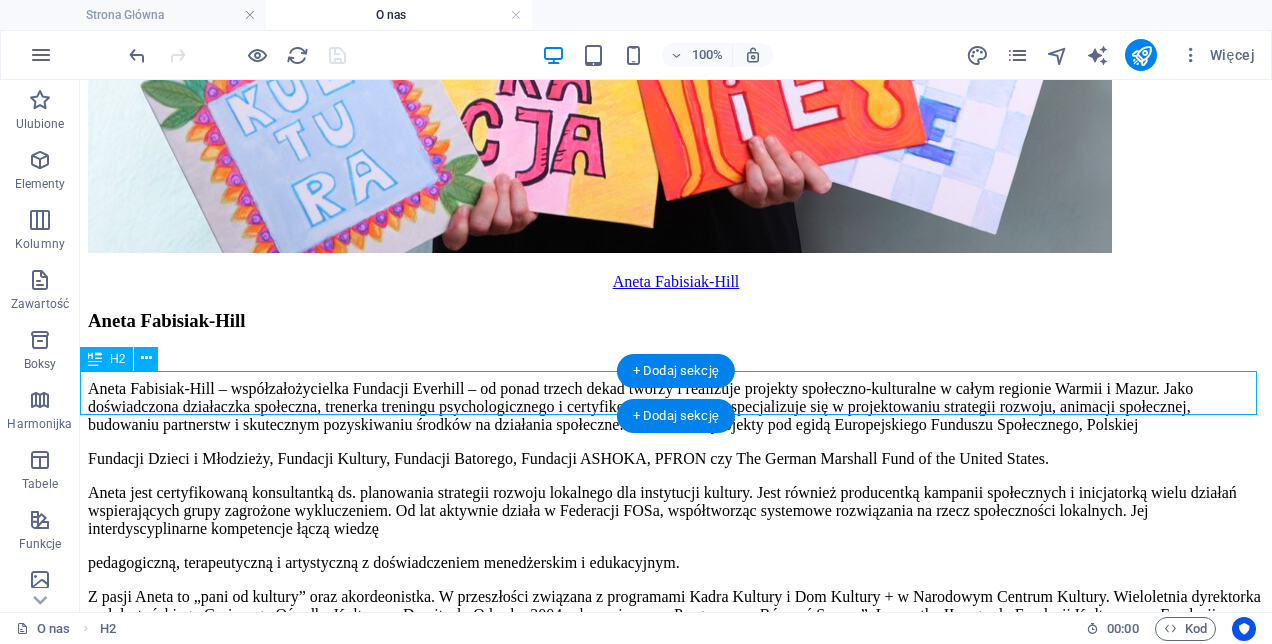 click on "Statut fundacji everhill" at bounding box center (676, 2062) 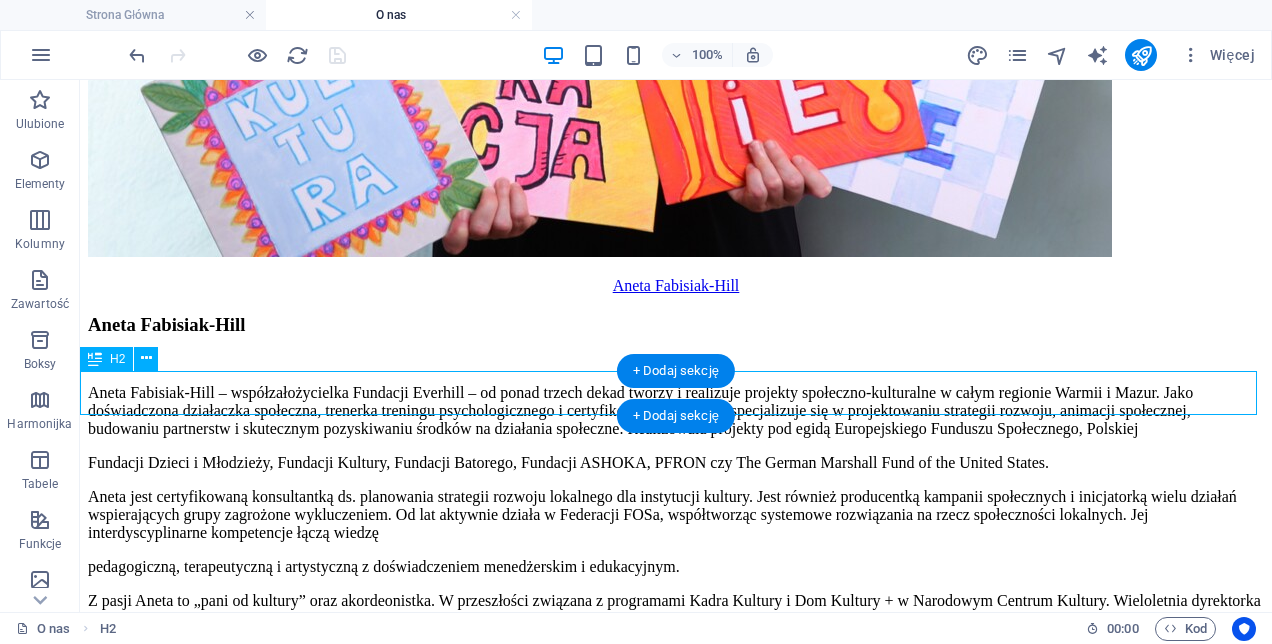 select on "px" 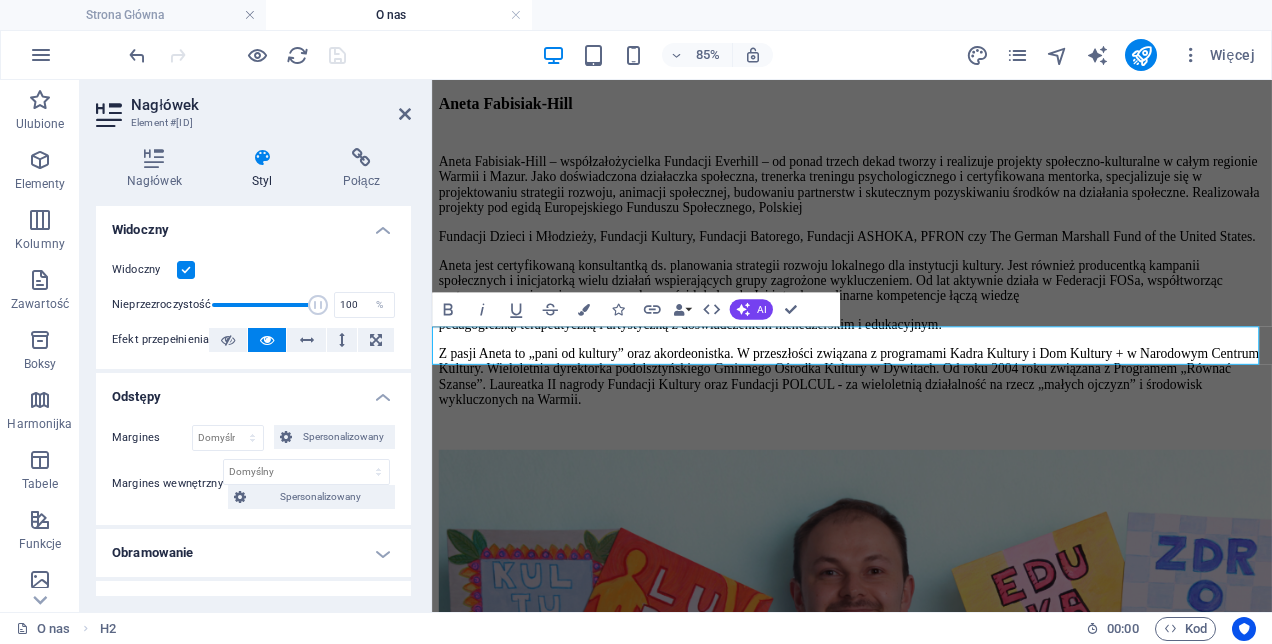 click on "Statut fundacji everhill" at bounding box center [926, 1921] 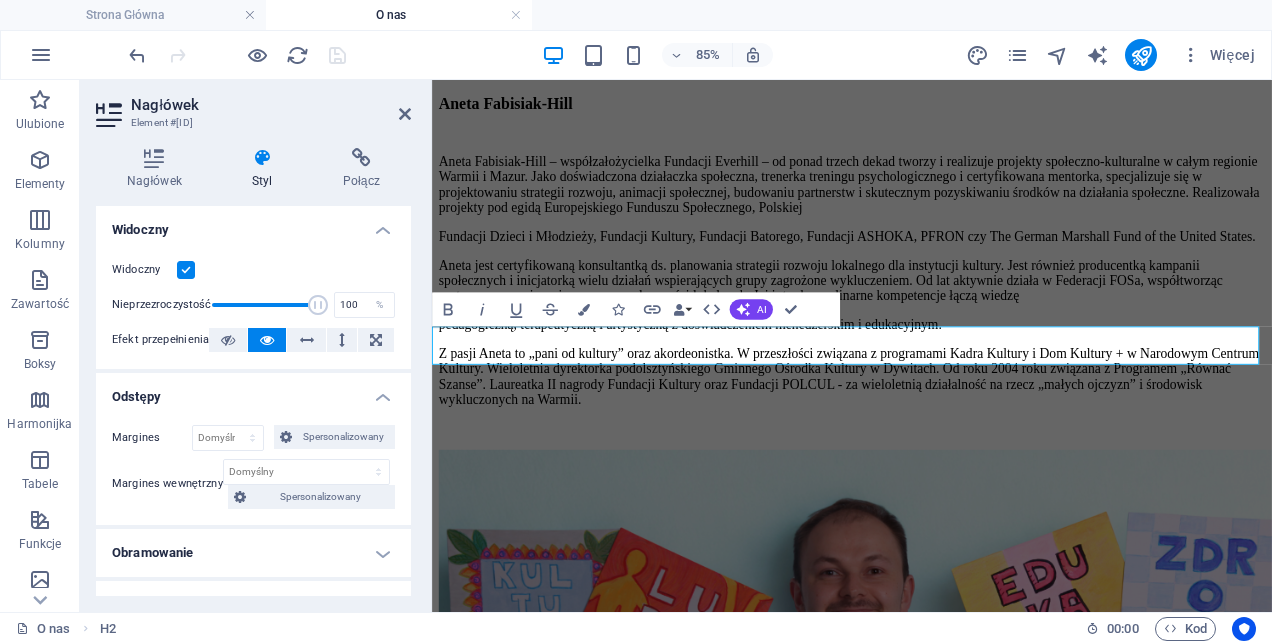 click on "Nagłówek Styl Połącz Ustawienia Poziom H1 H2 H3 H4 H5 H6 Wyrównanie Domyślne kolory i rozmiary czcionek są definiowane w sekcji Projektowanie. Edytuj projekt Ustawienie wstępne Element Układ Jak ten element rozwija się w obrębie układu (Flexbox). Rozmiar Domyślny automatycznie px % 1/1 1/2 1/3 1/4 1/5 1/6 1/7 1/8 1/9 1/10 Powiększ Zmniejsz Zamówienie Układ kontenera Widoczny Widoczny Nieprzezroczystość 100 % Efekt przepełnienia Odstępy Margines Domyślny automatycznie px % rem vw vh Spersonalizowany Spersonalizowany automatycznie px % rem vw vh automatycznie px % rem vw vh automatycznie px % rem vw vh automatycznie px % rem vw vh Margines wewnętrzny Domyślny px rem % vh vw Spersonalizowany Spersonalizowany px rem % vh vw px rem % vh vw px rem % vh vw px rem % vh vw Obramowanie Styl              - Szerokość 1 automatycznie px rem % vh vw Spersonalizowany Spersonalizowany 1 automatycznie px rem % vh vw 1 automatycznie px rem % vh vw 1 automatycznie px rem % vh vw 1 automatycznie" at bounding box center (253, 372) 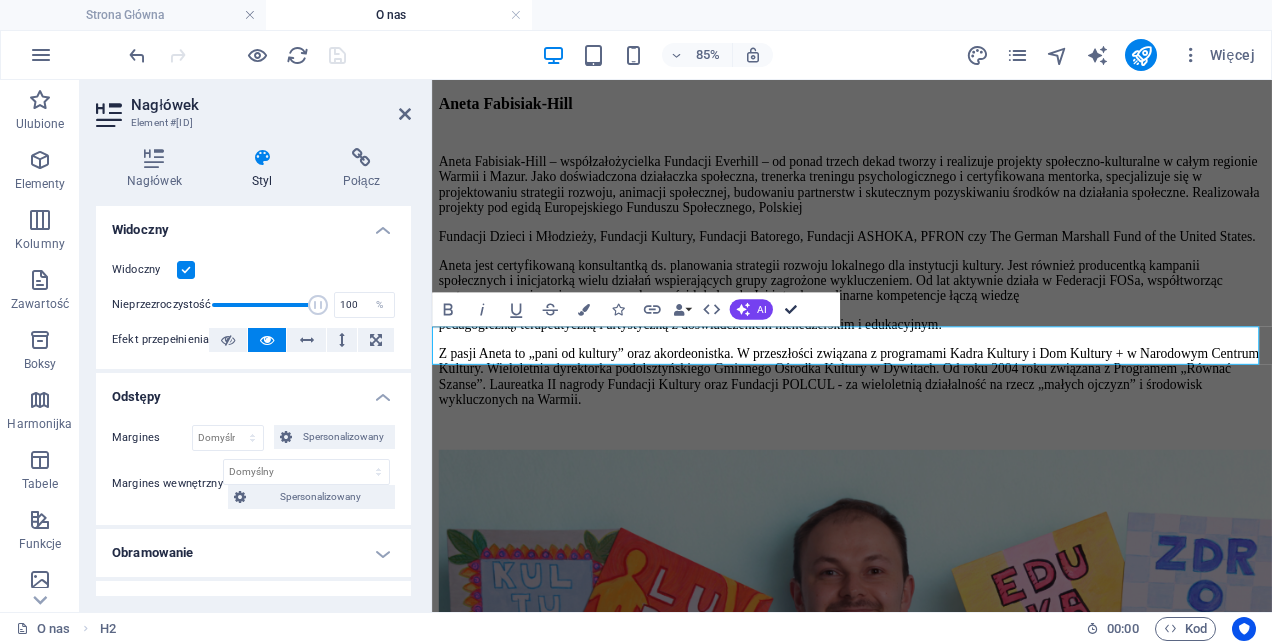 scroll, scrollTop: 2757, scrollLeft: 0, axis: vertical 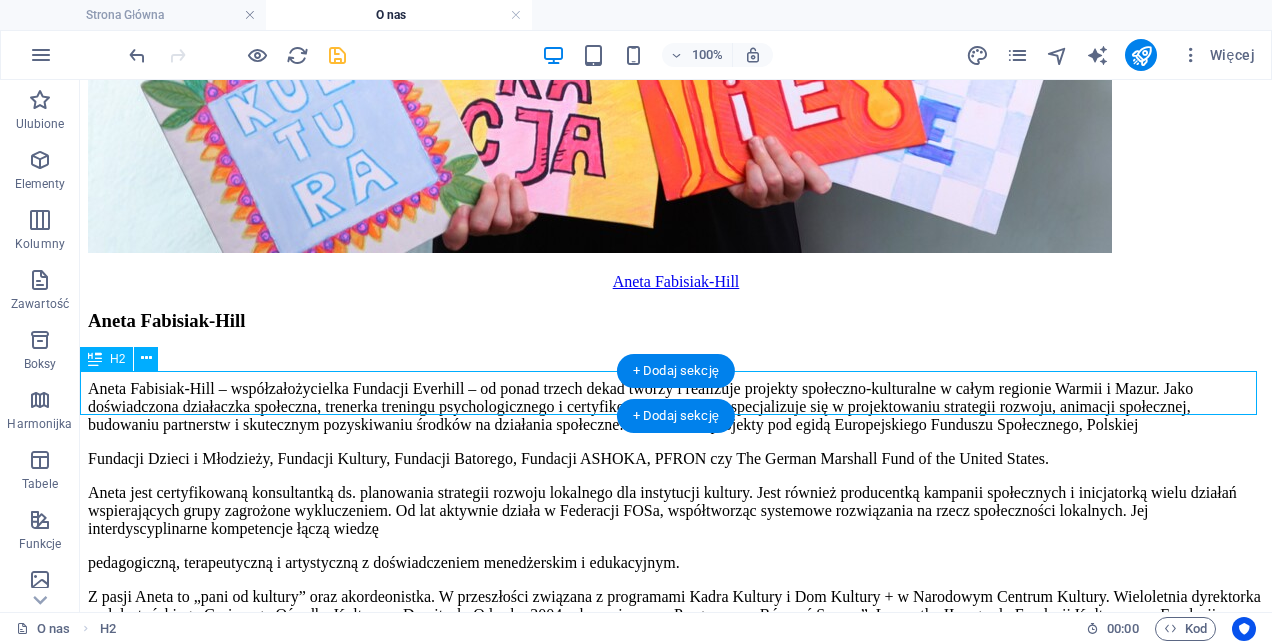 click on "Statut fundacji everhill" at bounding box center (676, 2062) 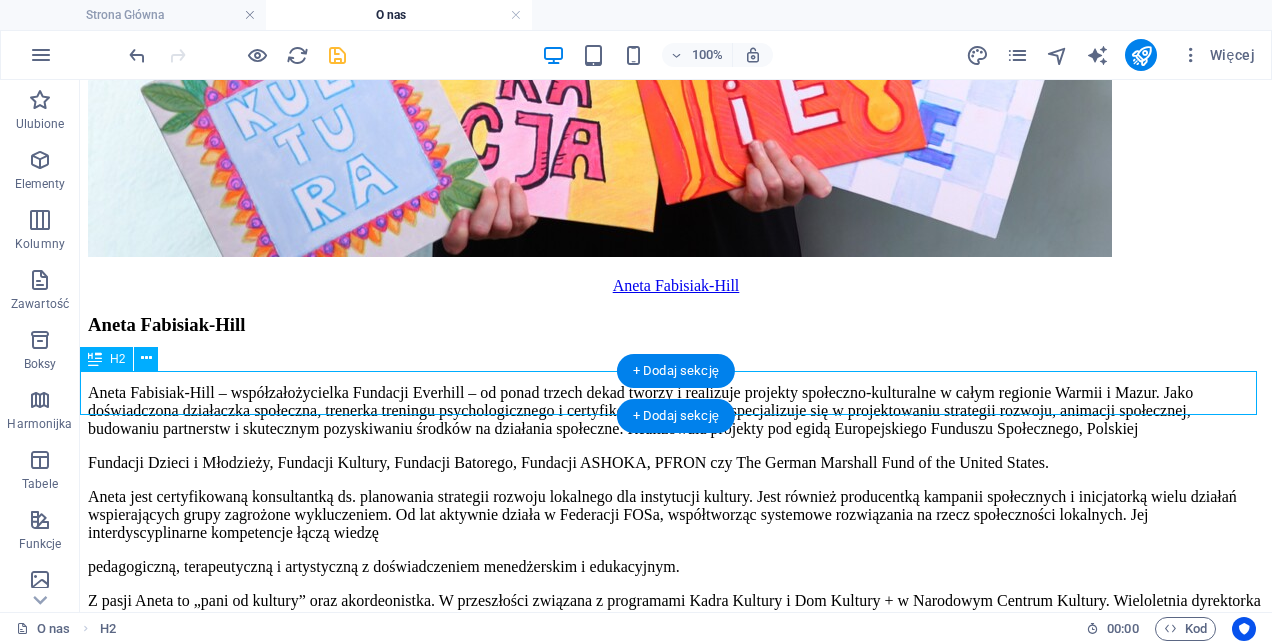 select on "px" 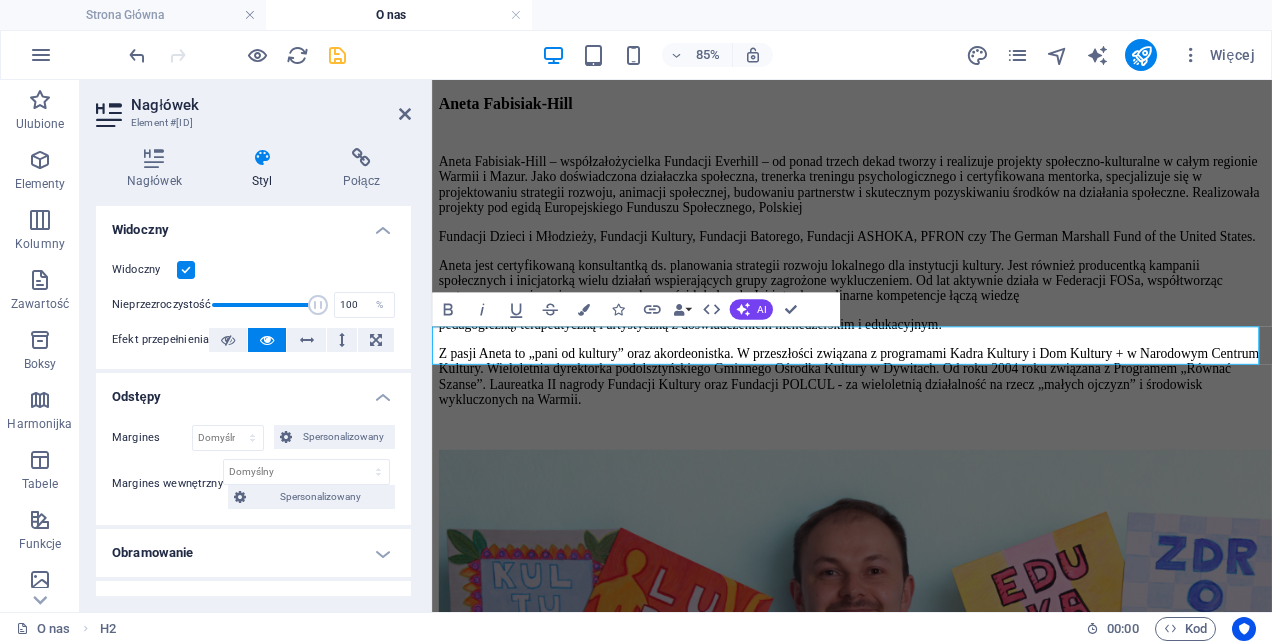 click on "Statut fundacji everhill" at bounding box center (926, 1921) 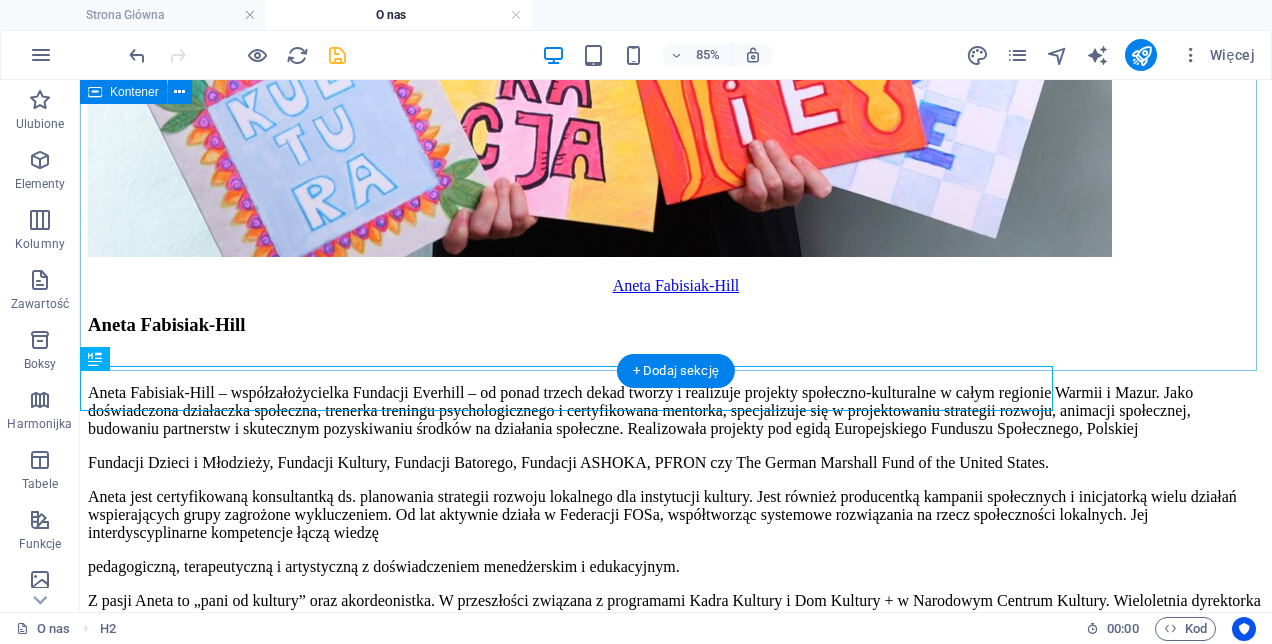 scroll, scrollTop: 2757, scrollLeft: 0, axis: vertical 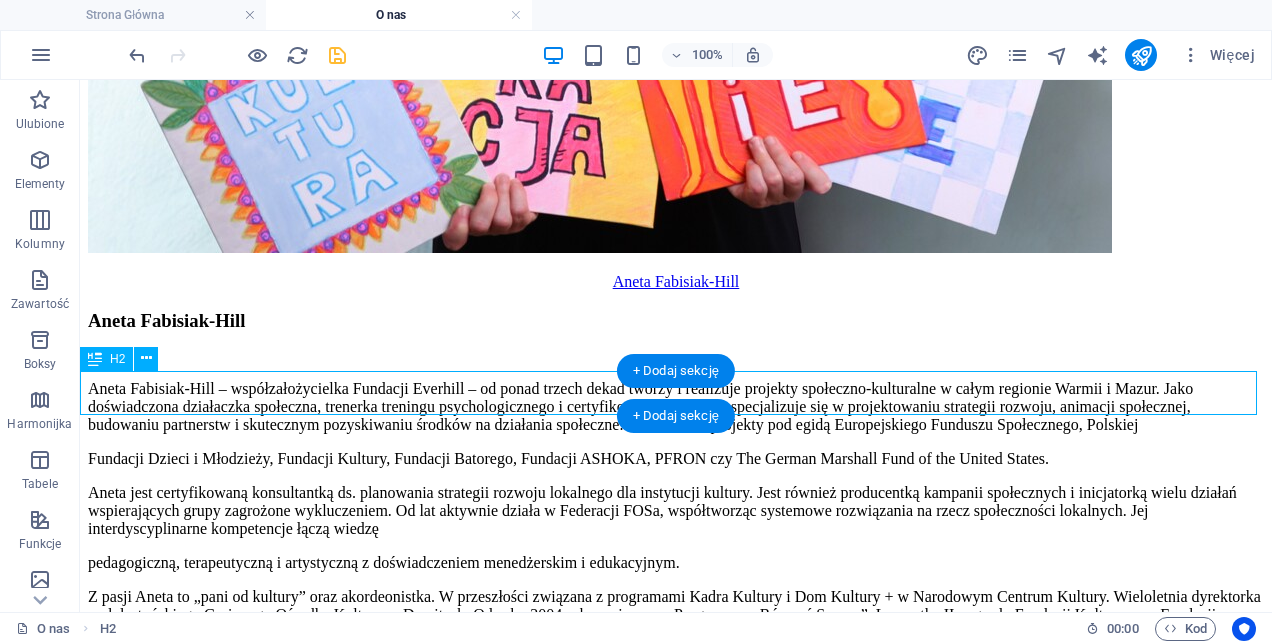 click on "Statut fundacji everhill" at bounding box center [676, 2062] 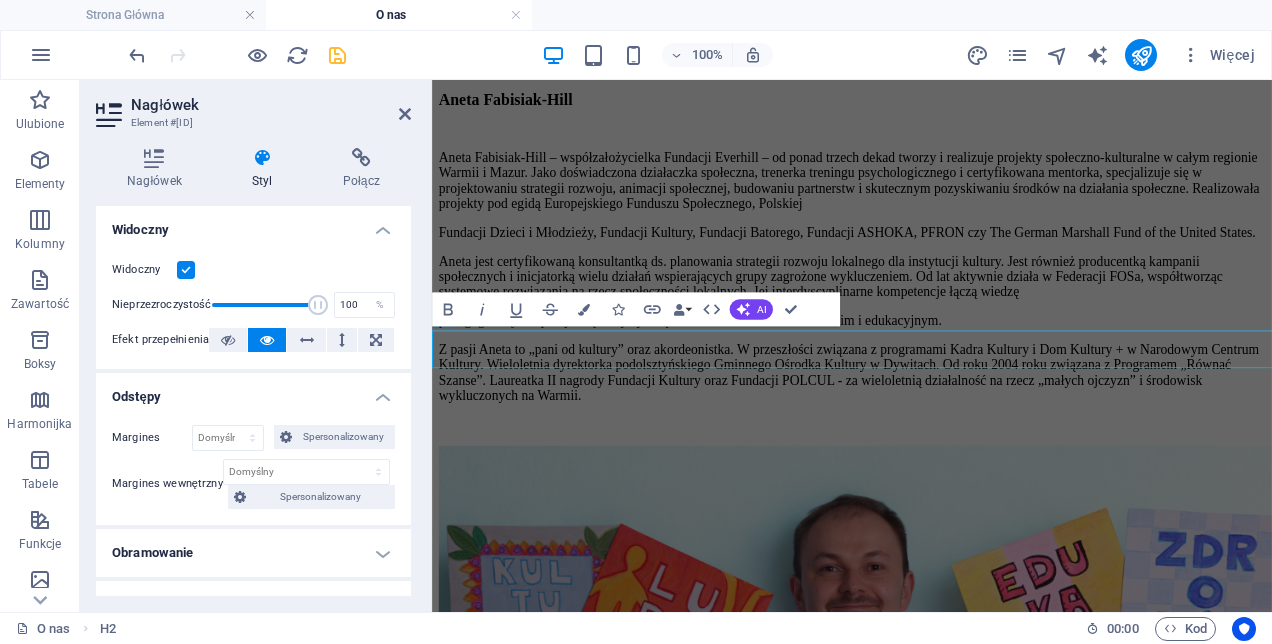 scroll, scrollTop: 2753, scrollLeft: 0, axis: vertical 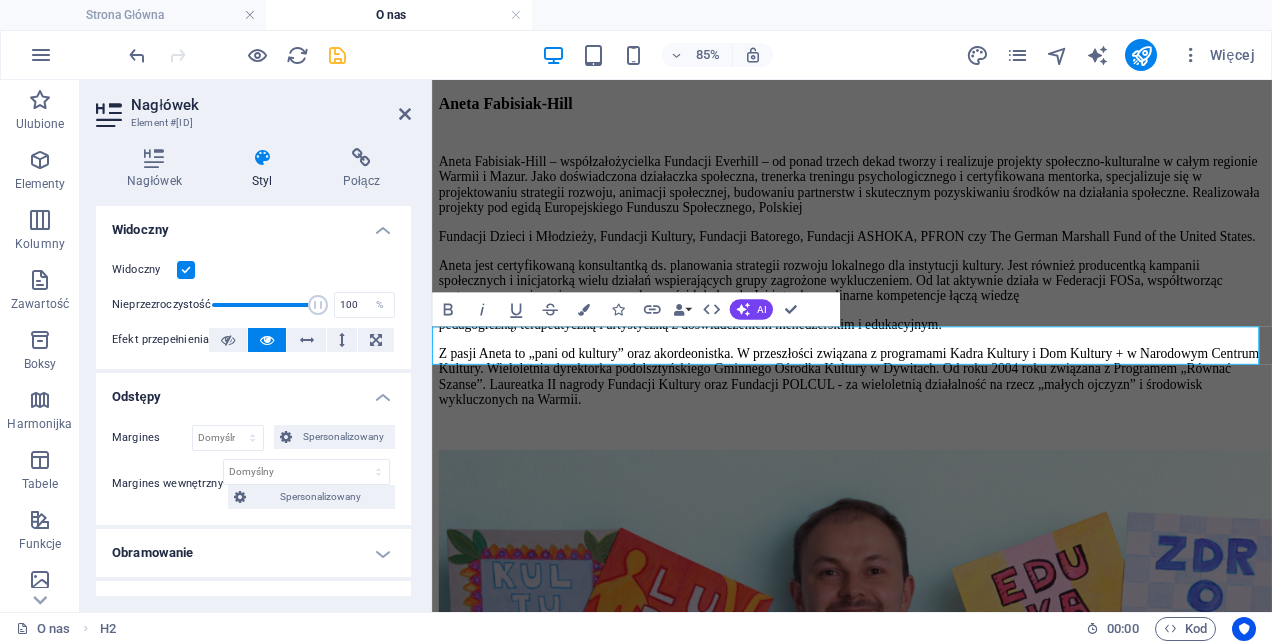 click on "Statut fundacji everhill" at bounding box center [926, 1921] 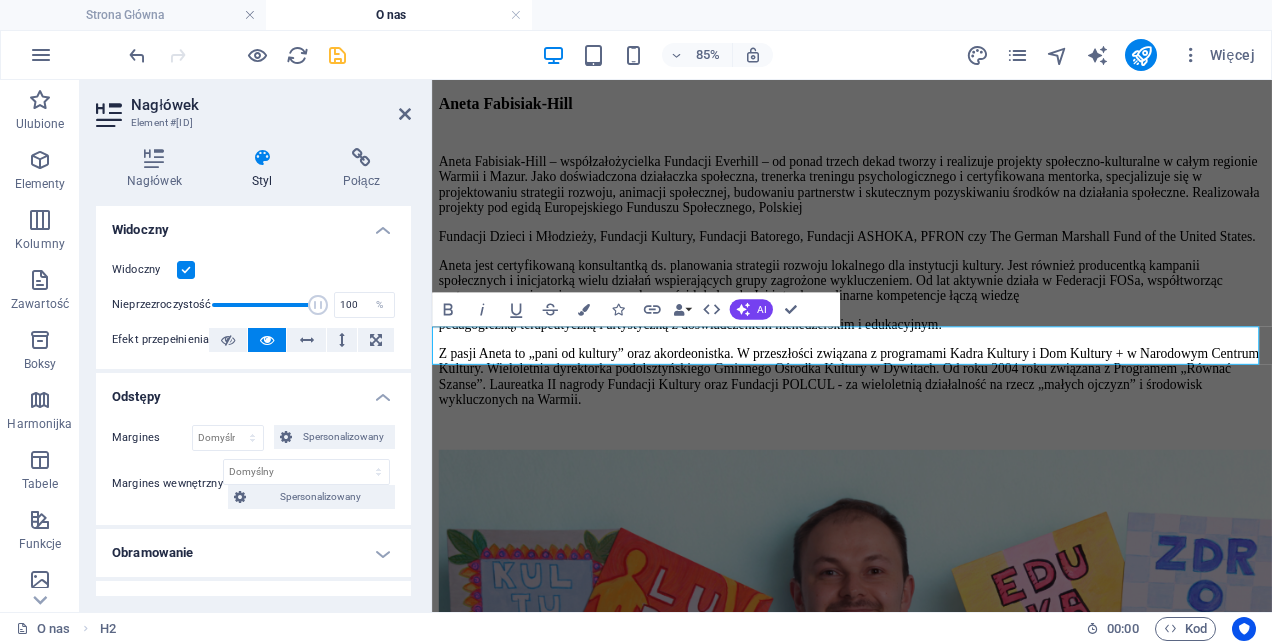 type 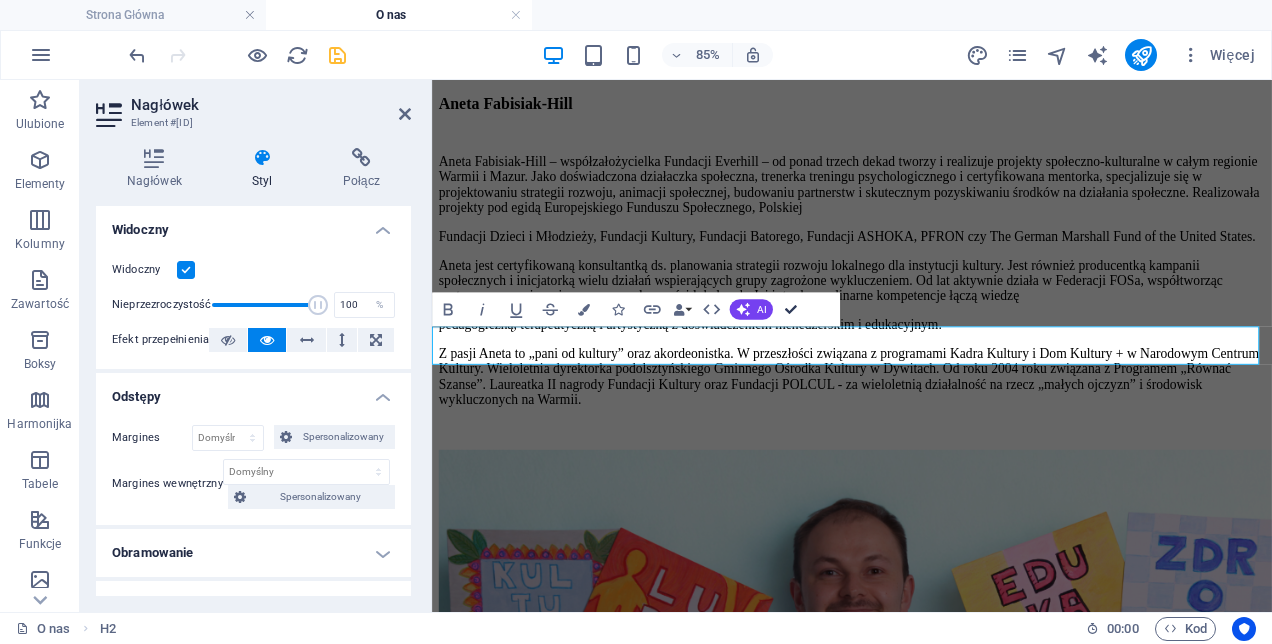 scroll, scrollTop: 2757, scrollLeft: 0, axis: vertical 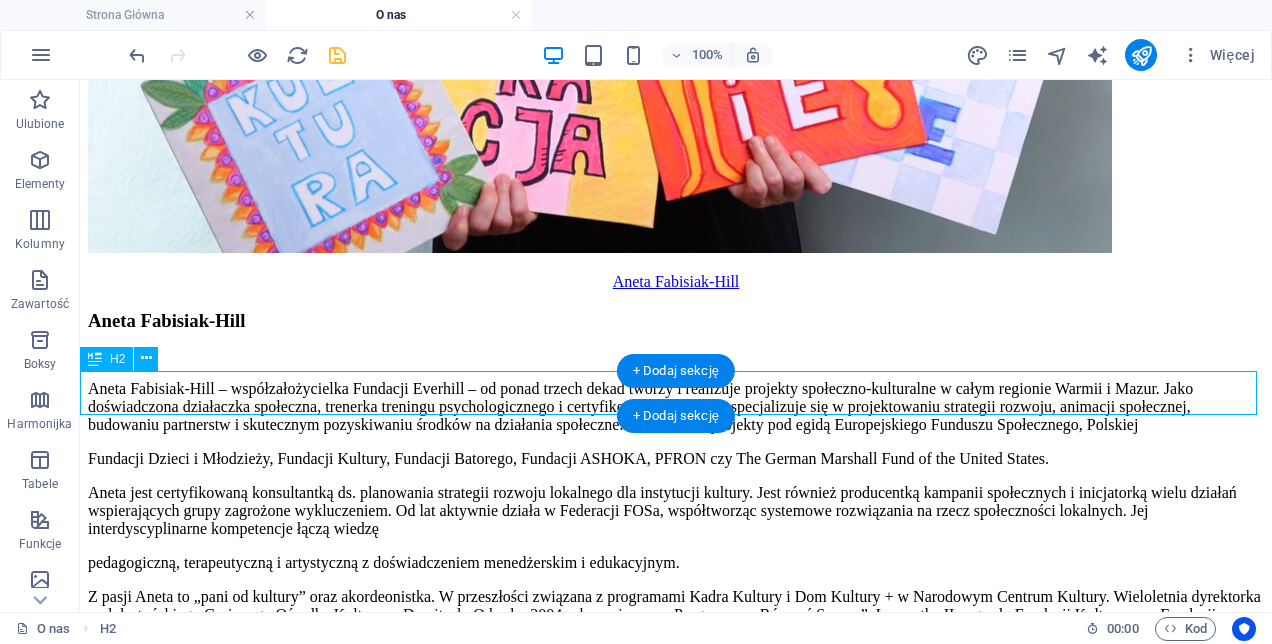 click on "Statut fundacji everhill" at bounding box center (676, 2062) 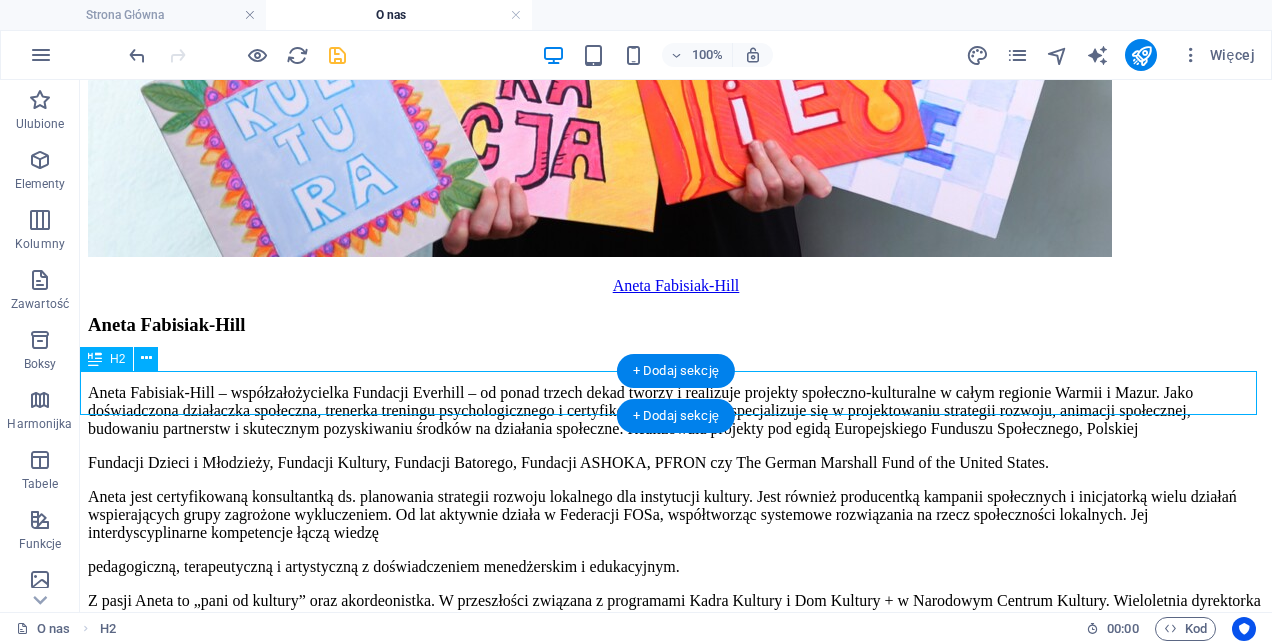 select on "px" 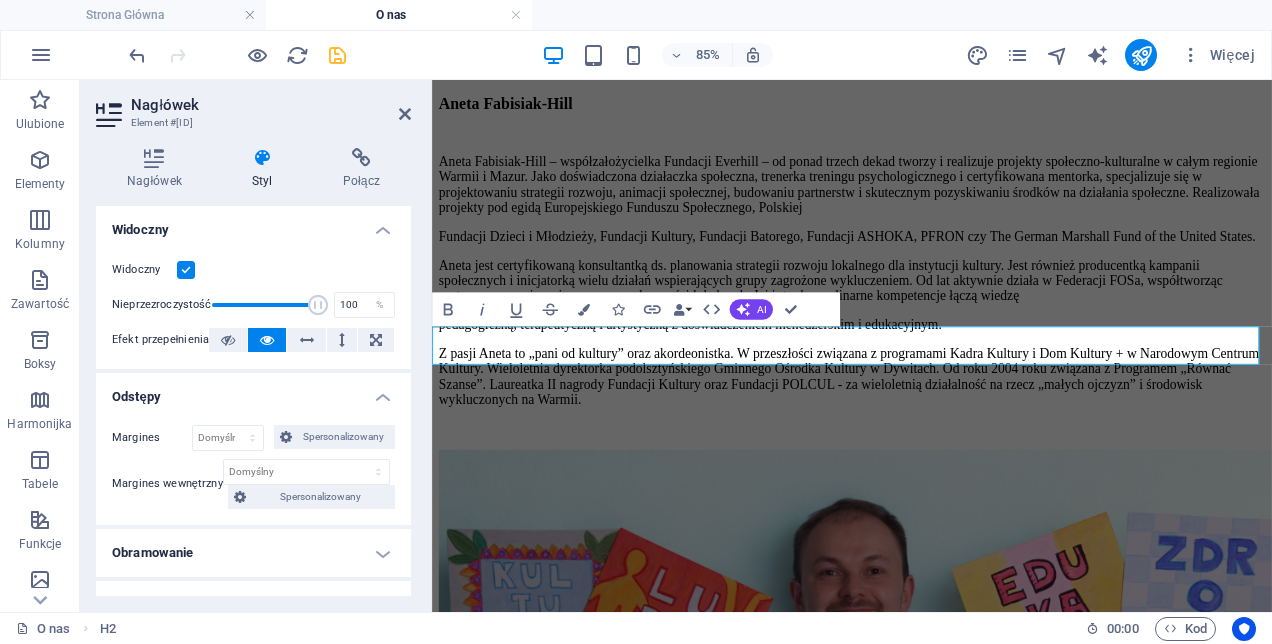 click on "Statut fundacji everhill" at bounding box center [926, 1921] 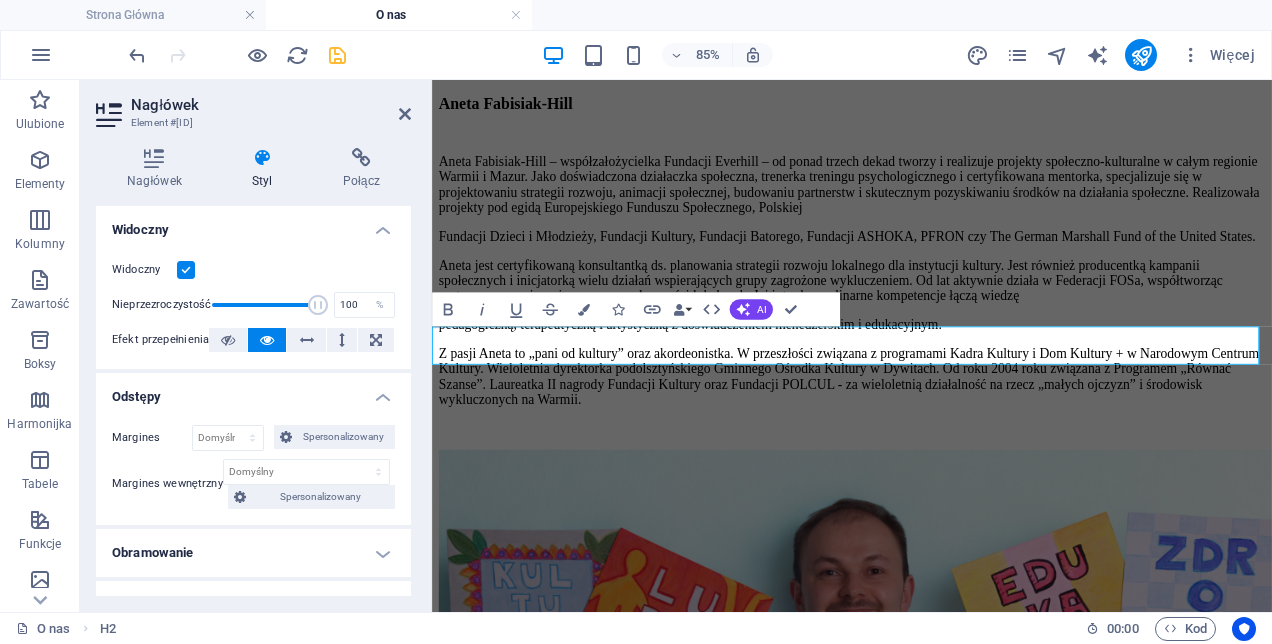 type 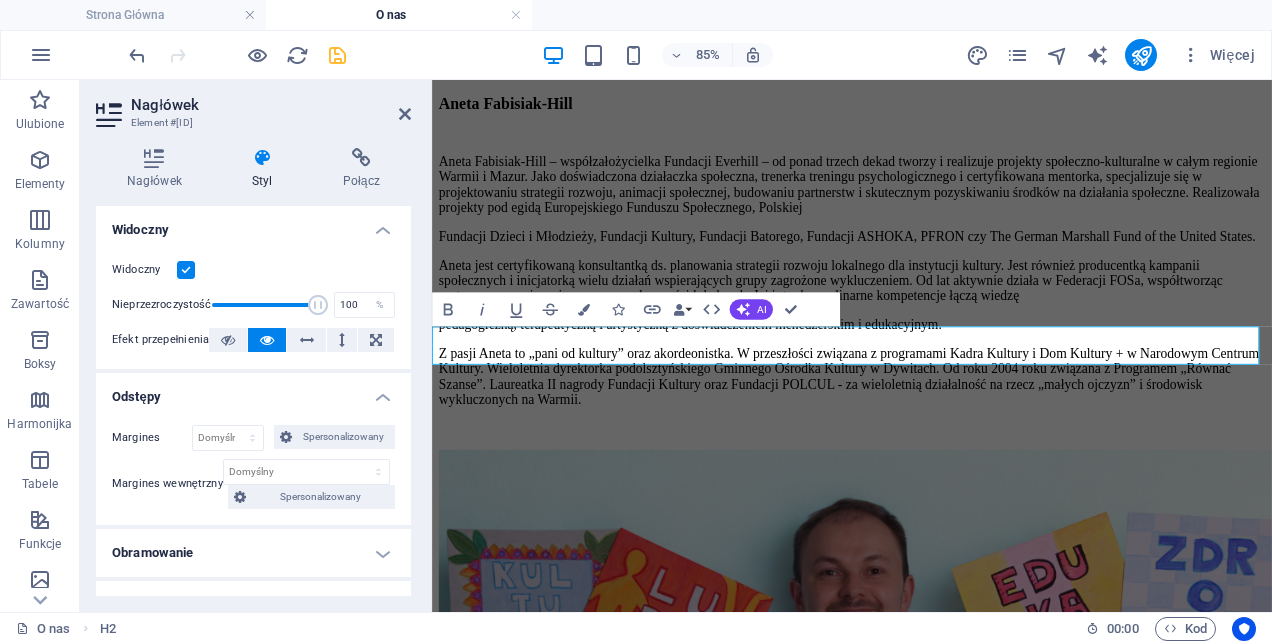 click on "STATUT FUNDACJI EVERHILL" at bounding box center (926, 1921) 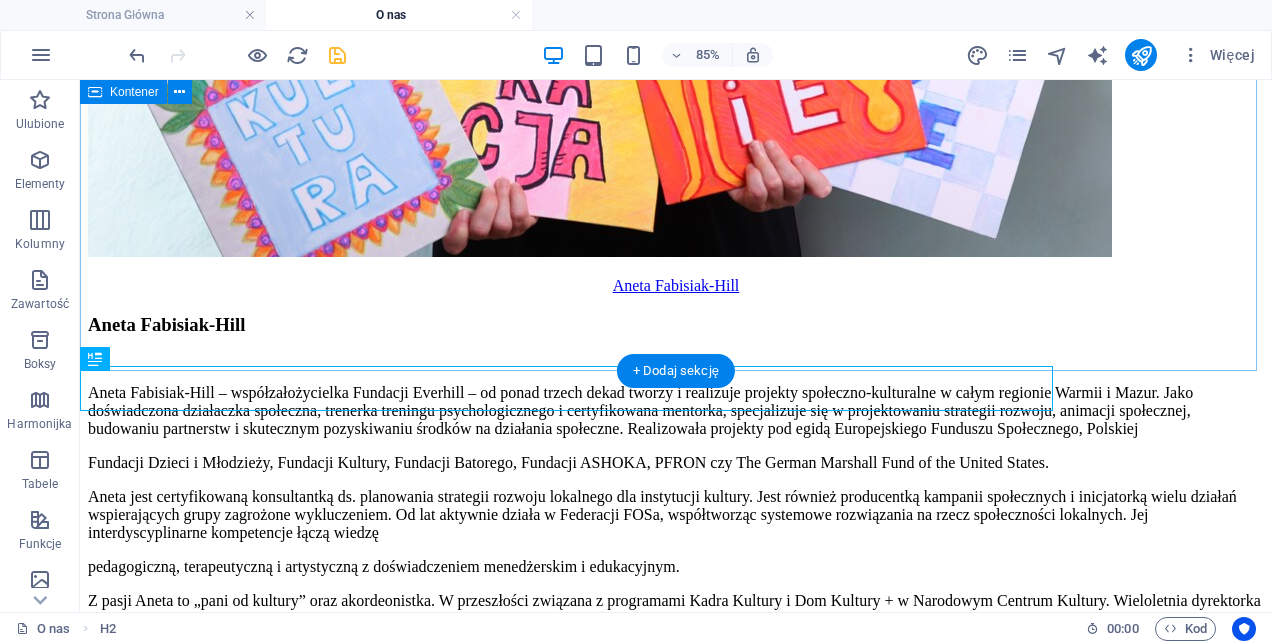 scroll, scrollTop: 2757, scrollLeft: 0, axis: vertical 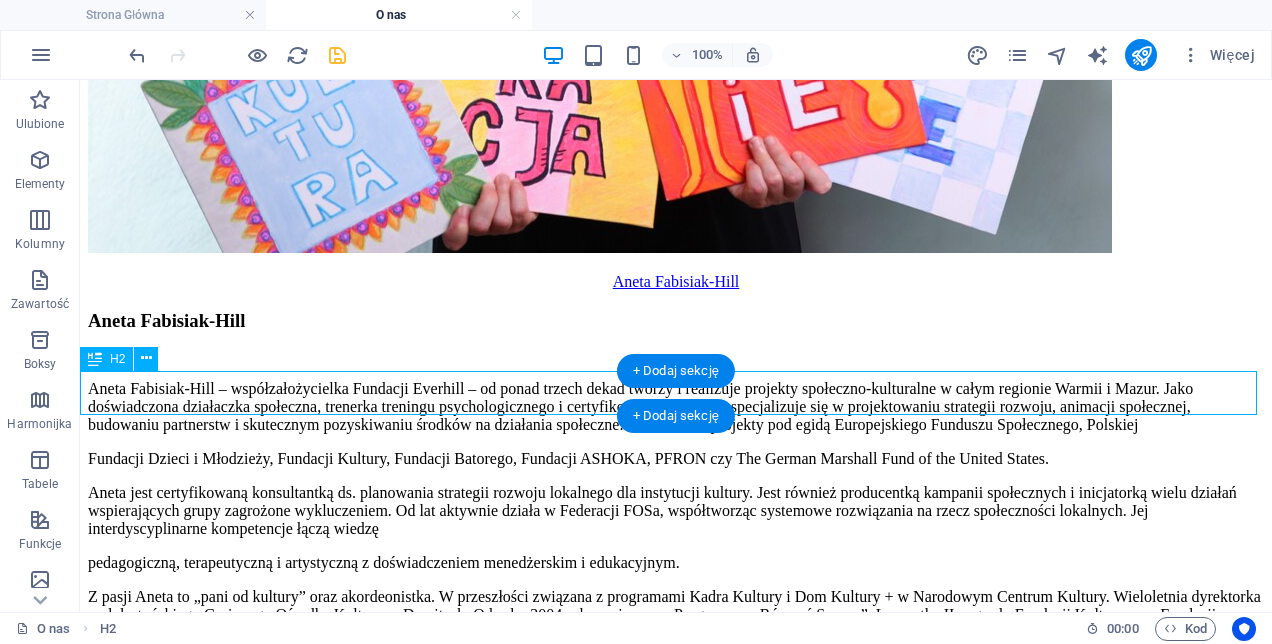click on "STATUT FUNDACJI EVERHILL" at bounding box center (676, 2062) 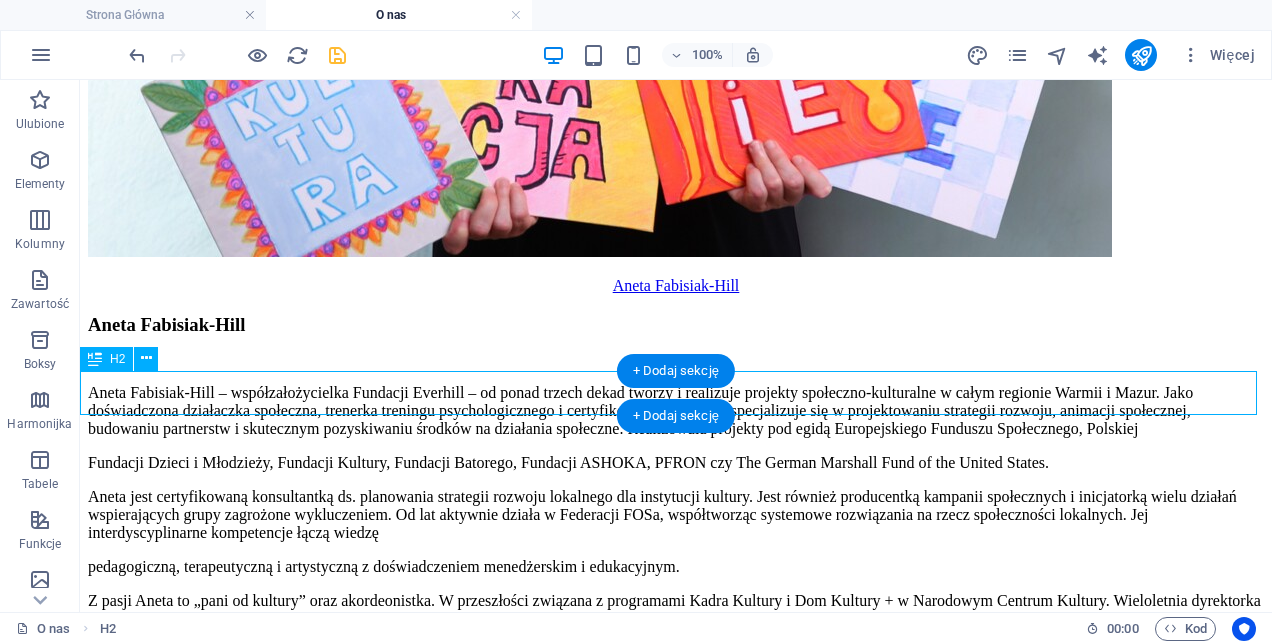 select on "px" 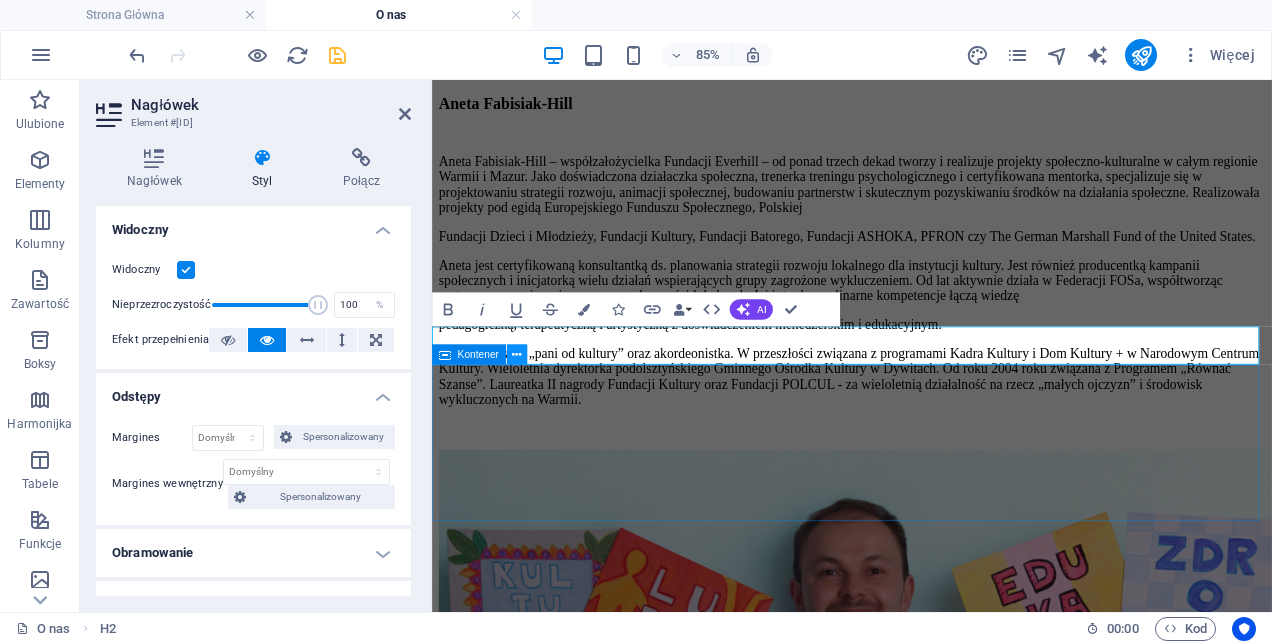 click at bounding box center [516, 355] 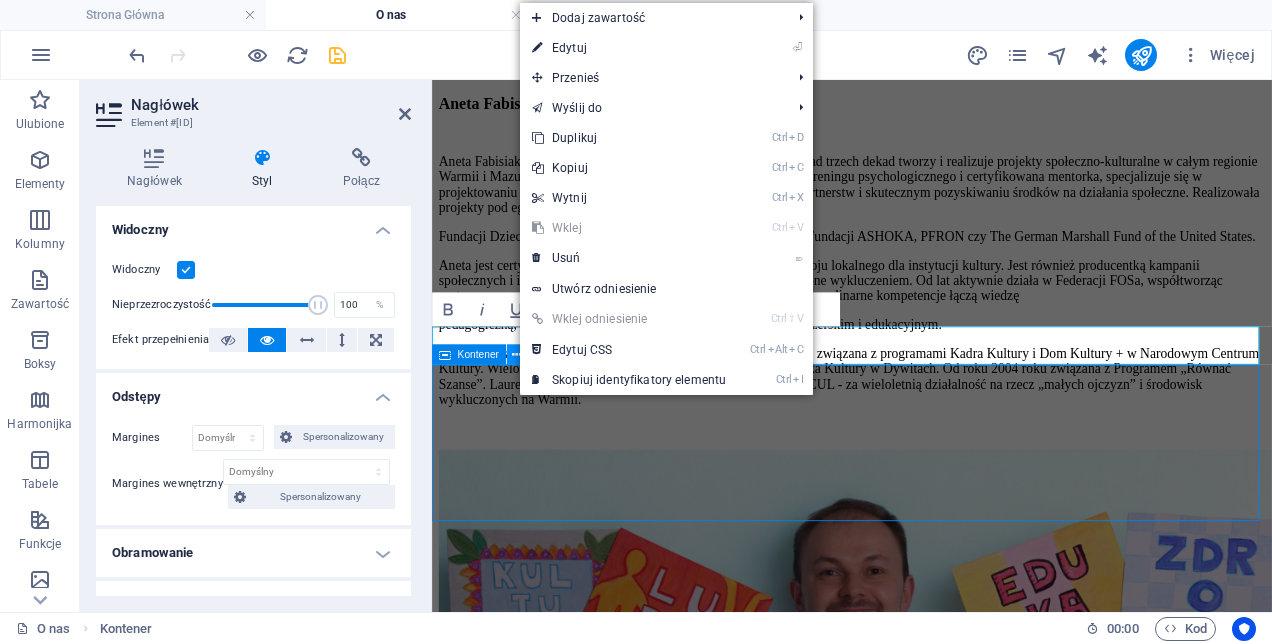 scroll, scrollTop: 2757, scrollLeft: 0, axis: vertical 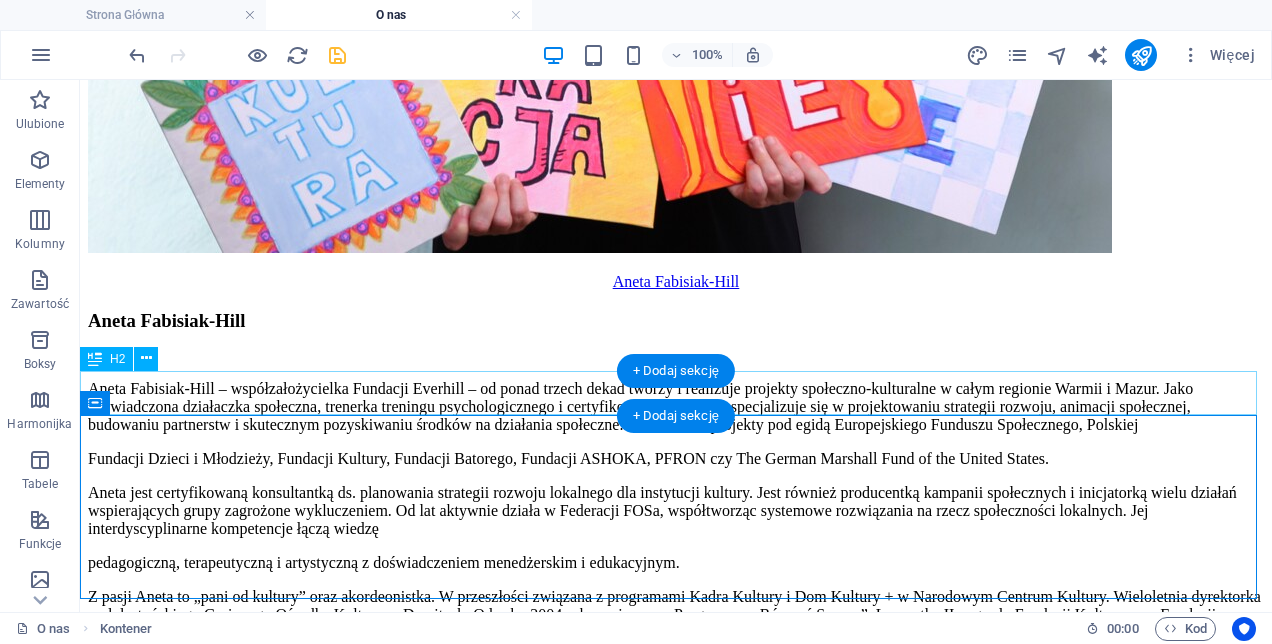 click on "STATUT FUNDACJI EVERHILL" at bounding box center (676, 2062) 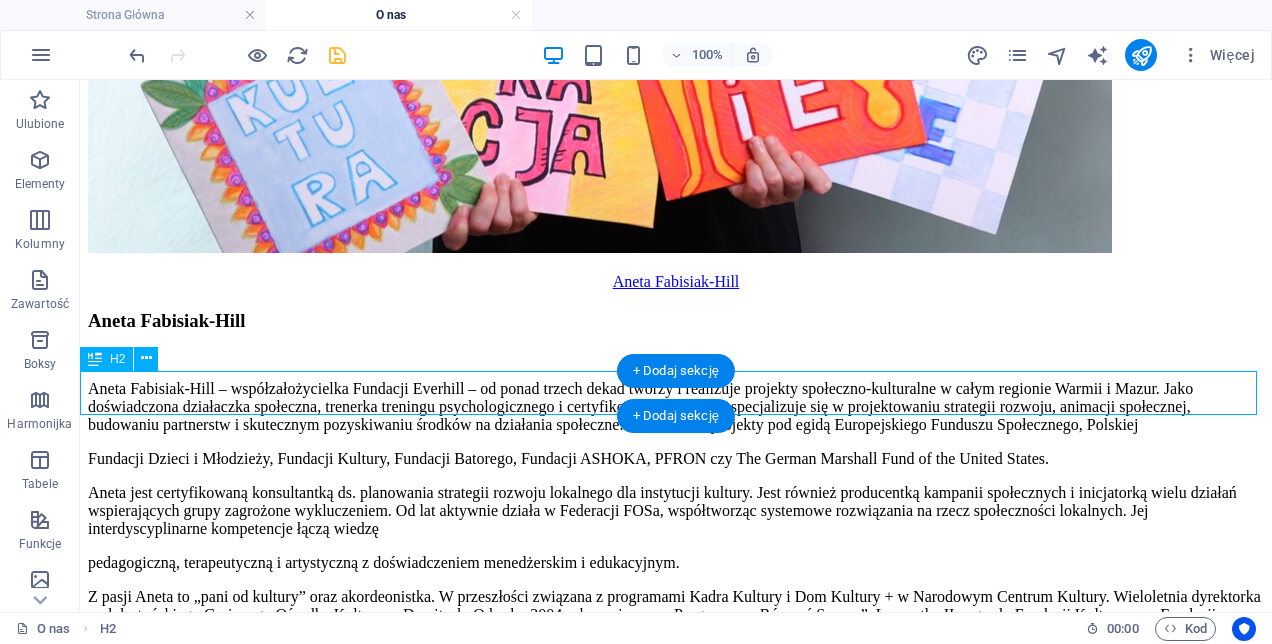 click on "STATUT FUNDACJI EVERHILL" at bounding box center (676, 2062) 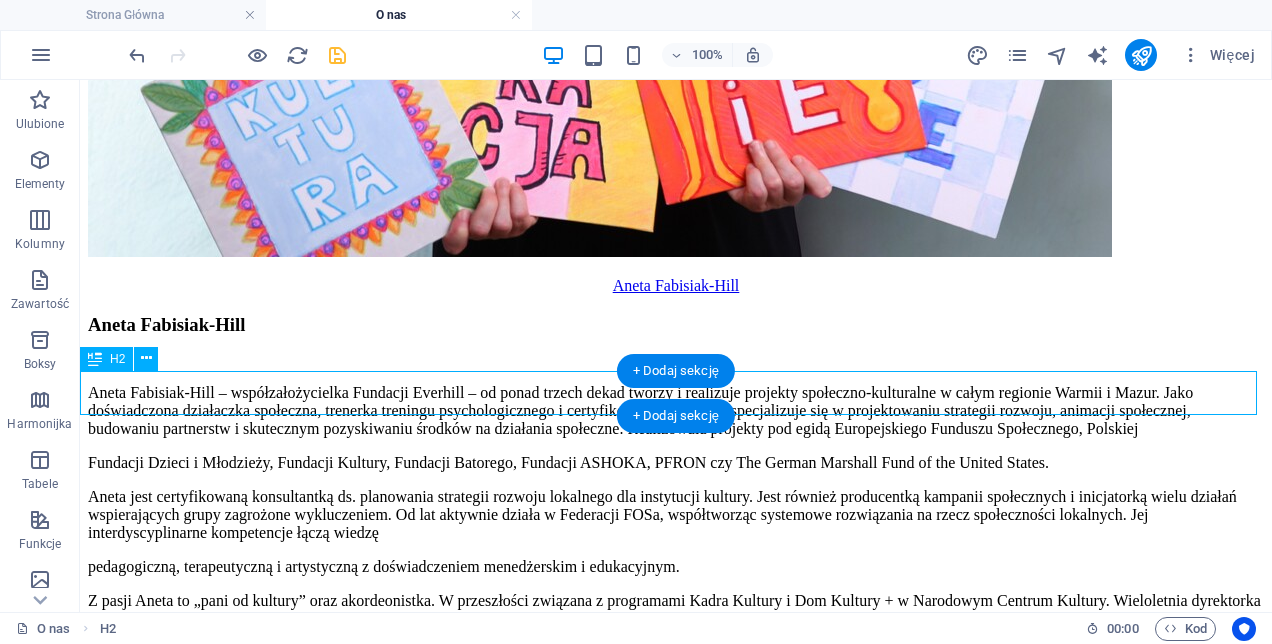 select on "px" 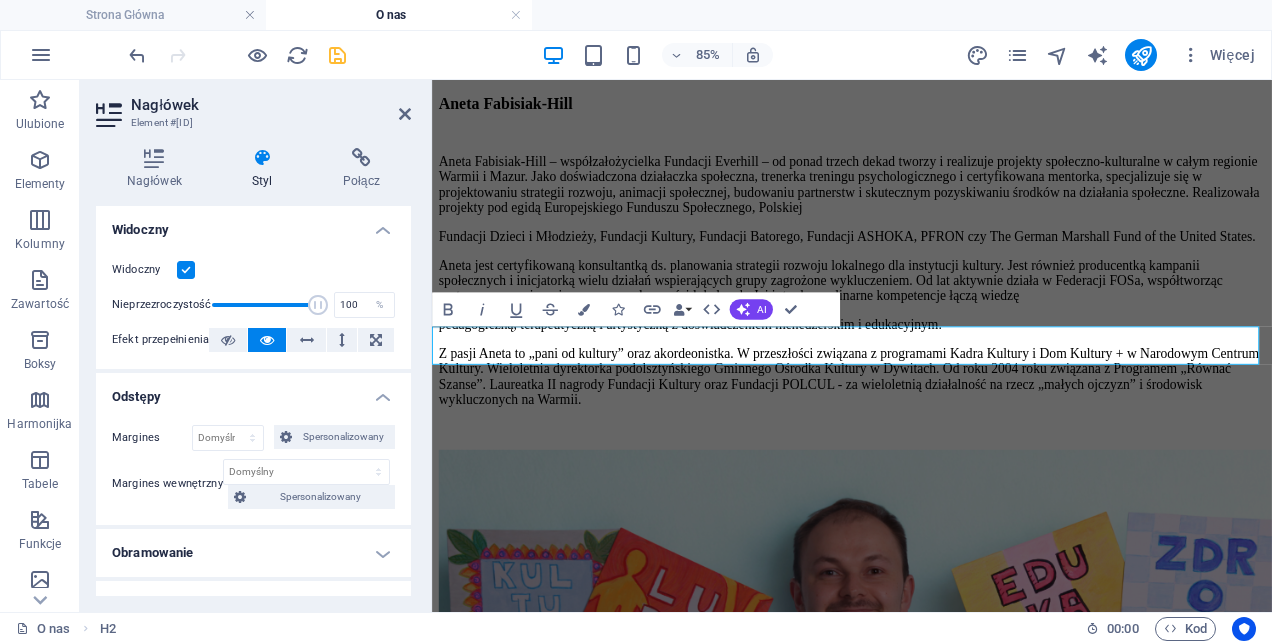 click on "STATUT FUNDACJI EVERHILL" at bounding box center [926, 1921] 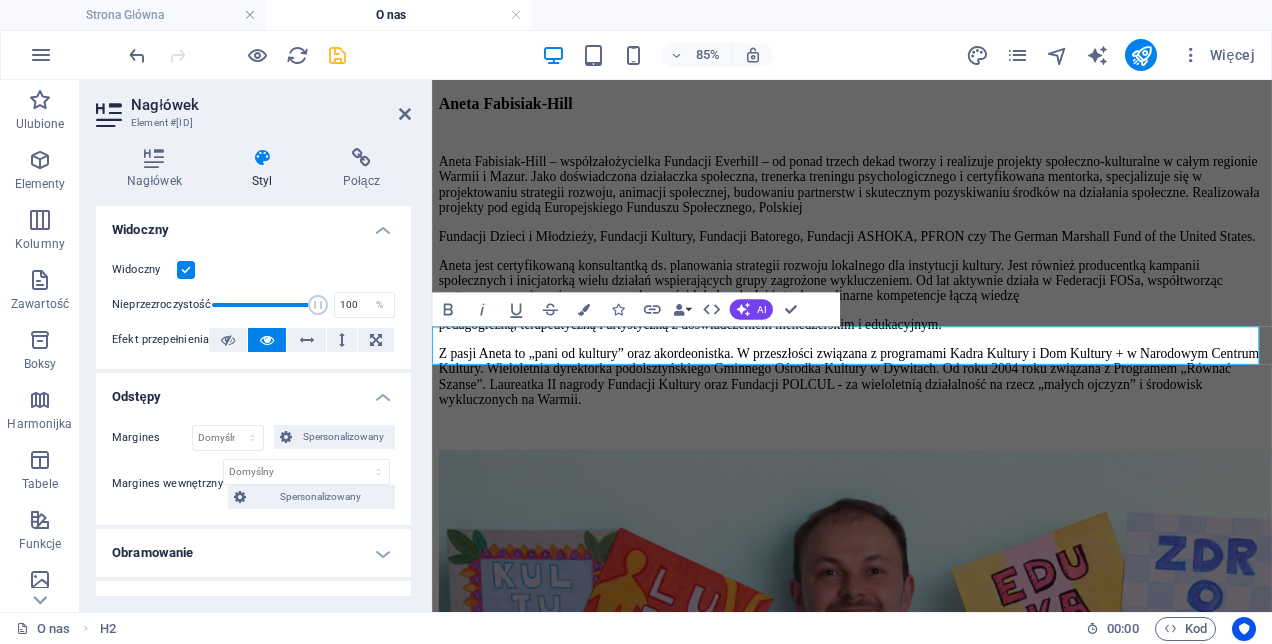 type 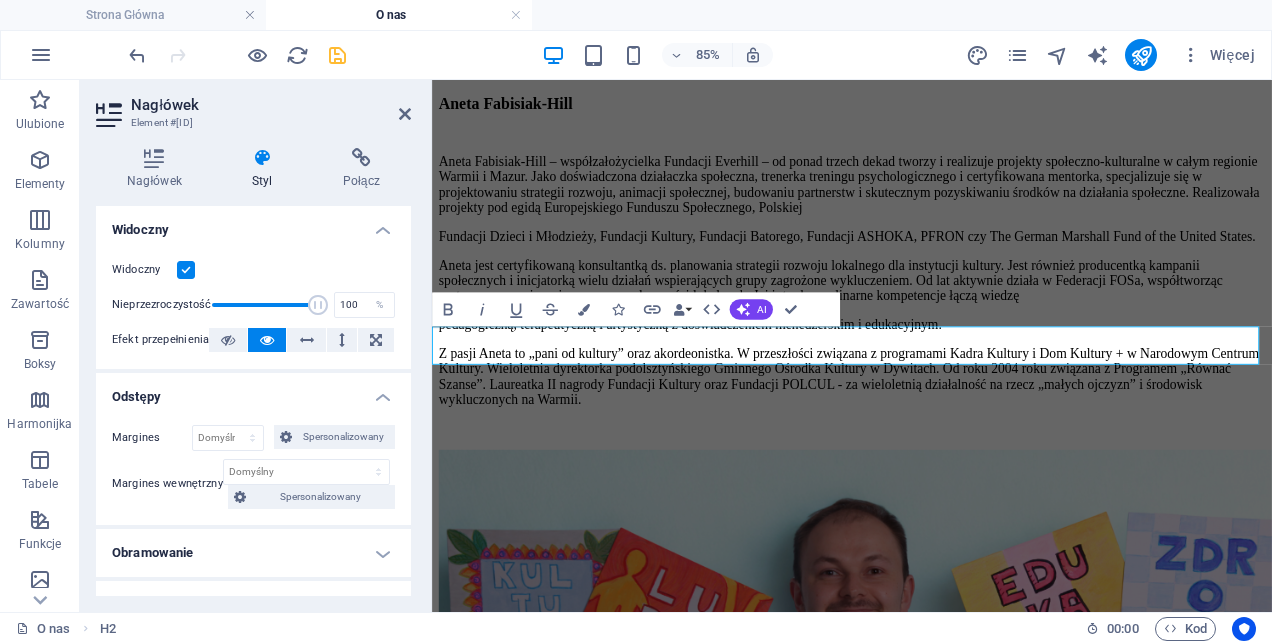 scroll, scrollTop: 2757, scrollLeft: 0, axis: vertical 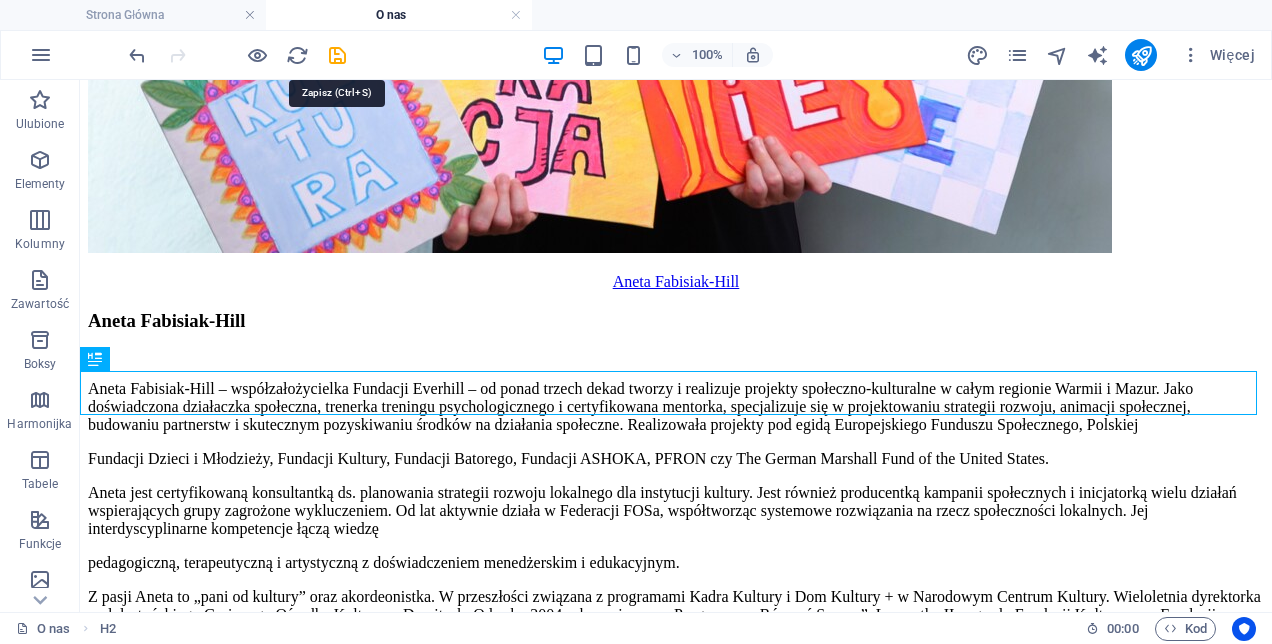 click at bounding box center (337, 55) 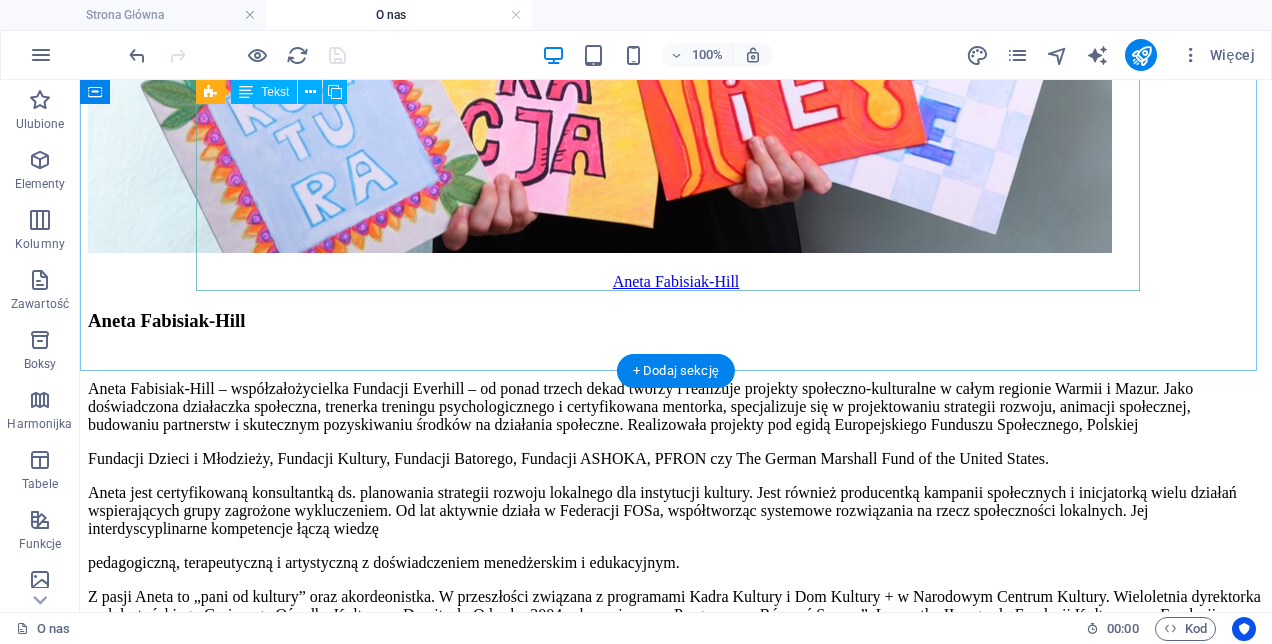 click on "Lorem ipsum dolor sit amet, consetetur sadipscing elitr, sed diam nonumy eirmod tempor invidunt ut labore et dolore magna aliquyam erat, sed diam voluptua. At vero eos et accusam et justo duo dolores et ea rebum.  Stet clita kasd gubergren, no sea takimata sanctus est Lorem ipsum dolor sit amet. Lorem ipsum dolor sit amet, consetetur sadipscing elitr, sed diam nonumy eirmod tempor invidunt ut labore et dolore magna aliquyam erat, sed diam voluptua. At vero eos et accusam et justo duo dolores et ea rebum. Stet clita kasd gubergren. no sea takimata sanctus est Lorem ipsum dolor sit amet. Duis autem vel eum iriure dolor in hendrerit in vulputate velit esse molestie consequat, vel illum dolore eu feugiat nulla facilisis at vero eros et accumsan et iusto odio dignissim qui blandit praesent luptatum zzril delenit augue duis dolore te feugait nulla facilisi. Lorem ipsum dolor sit amet, consectetuer adipiscing elit, sed diam nonummy nibh euismod tincidunt ut laoreet dolore magna aliquam erat volutpat." at bounding box center [676, 1941] 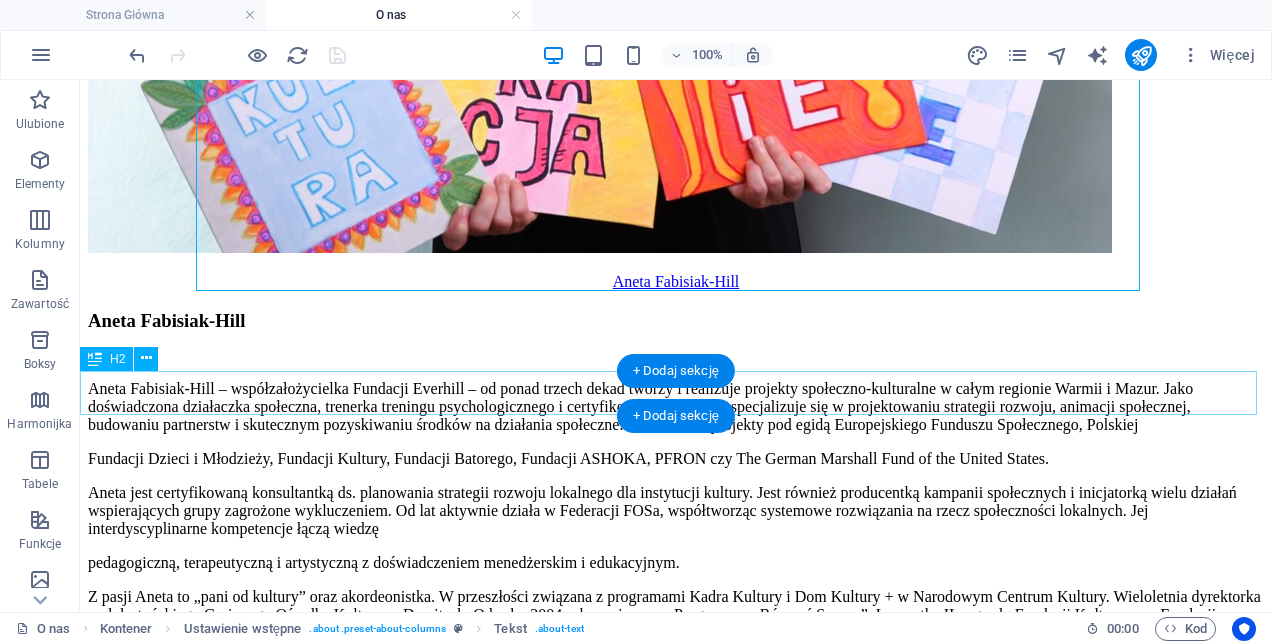 click on "STATUT FUNDACJI EVERHILL" at bounding box center [676, 2062] 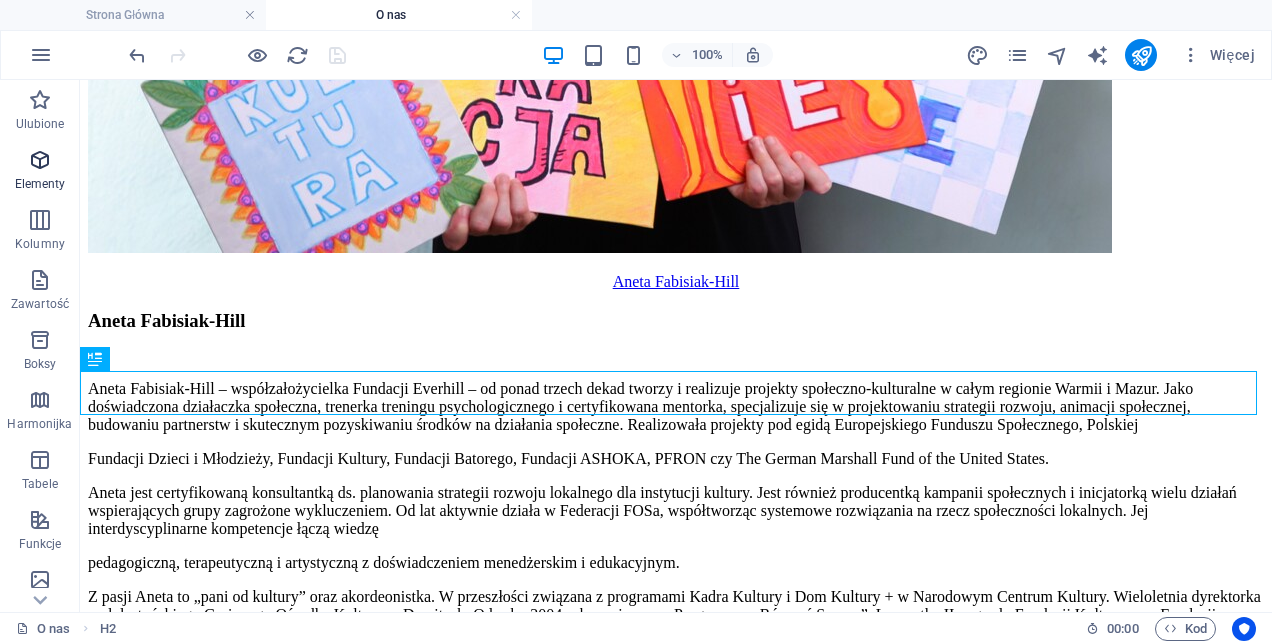 click at bounding box center (40, 160) 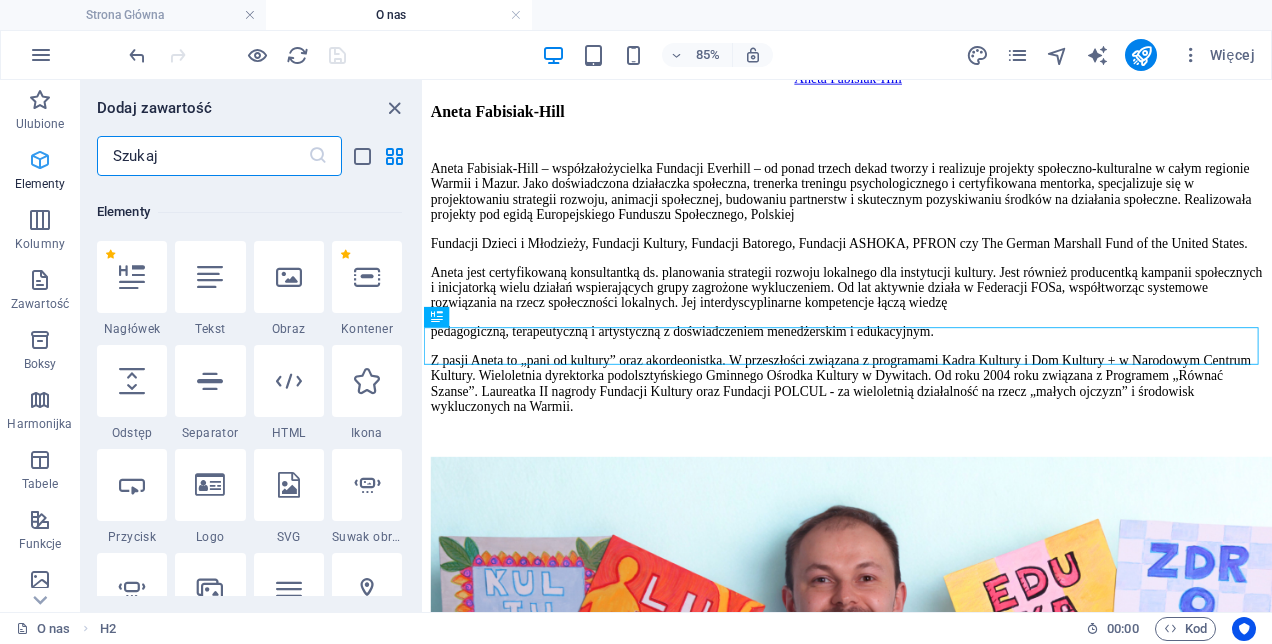 scroll, scrollTop: 213, scrollLeft: 0, axis: vertical 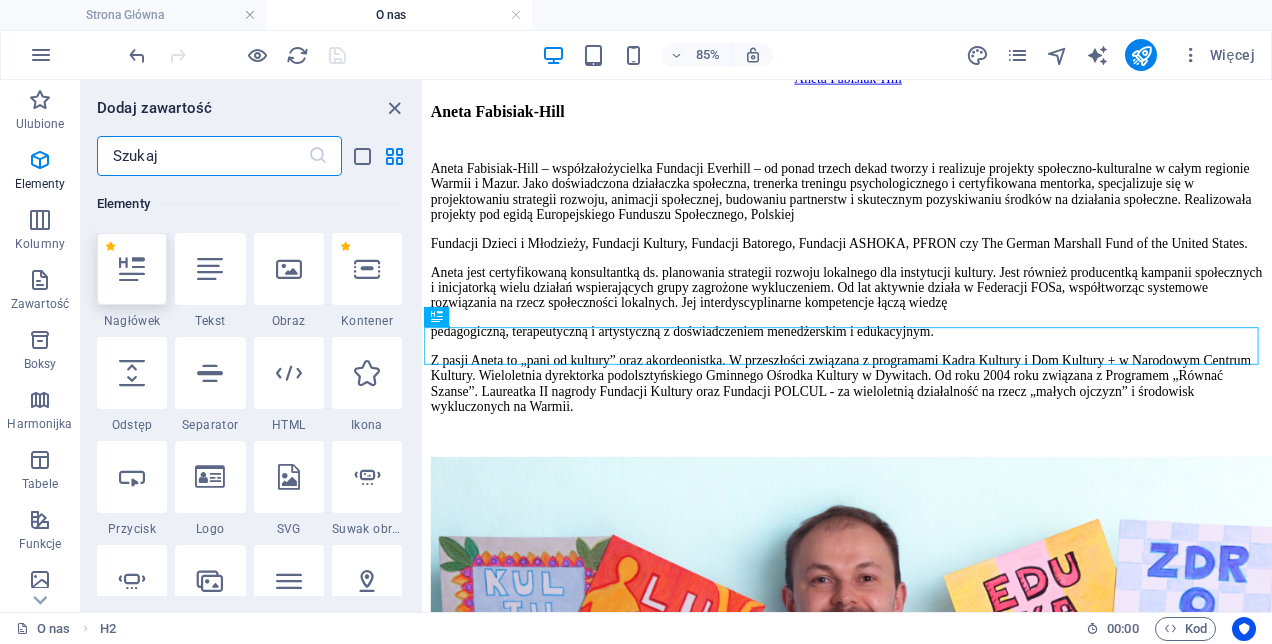 click at bounding box center [132, 269] 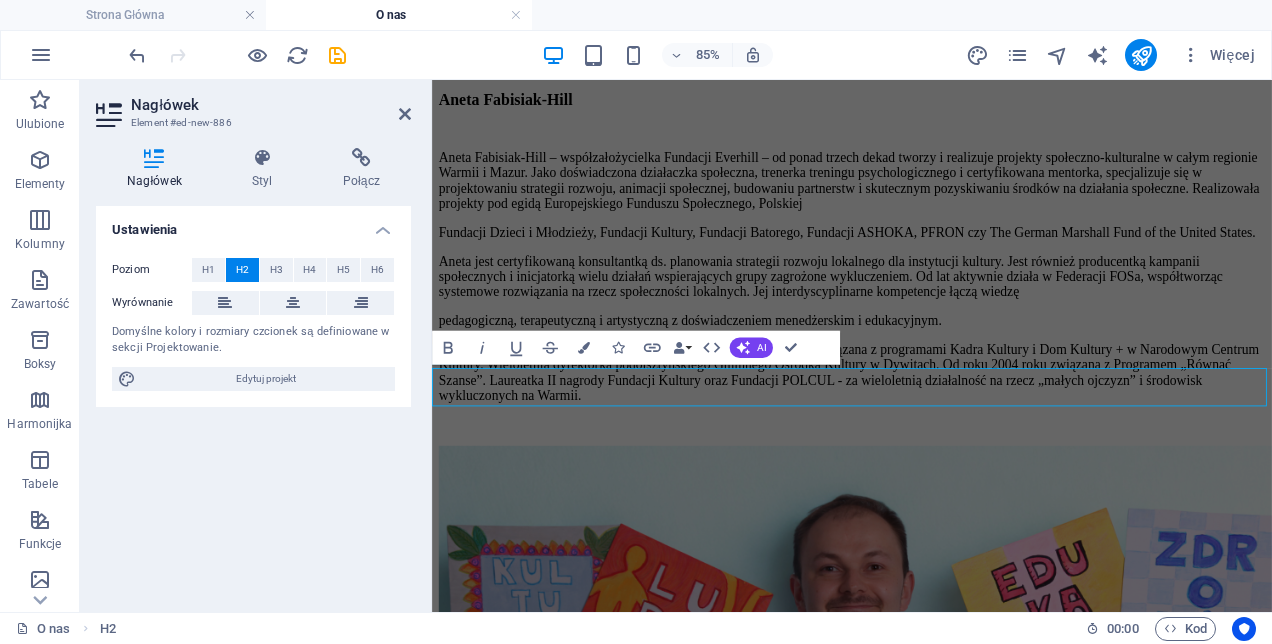 scroll, scrollTop: 2753, scrollLeft: 0, axis: vertical 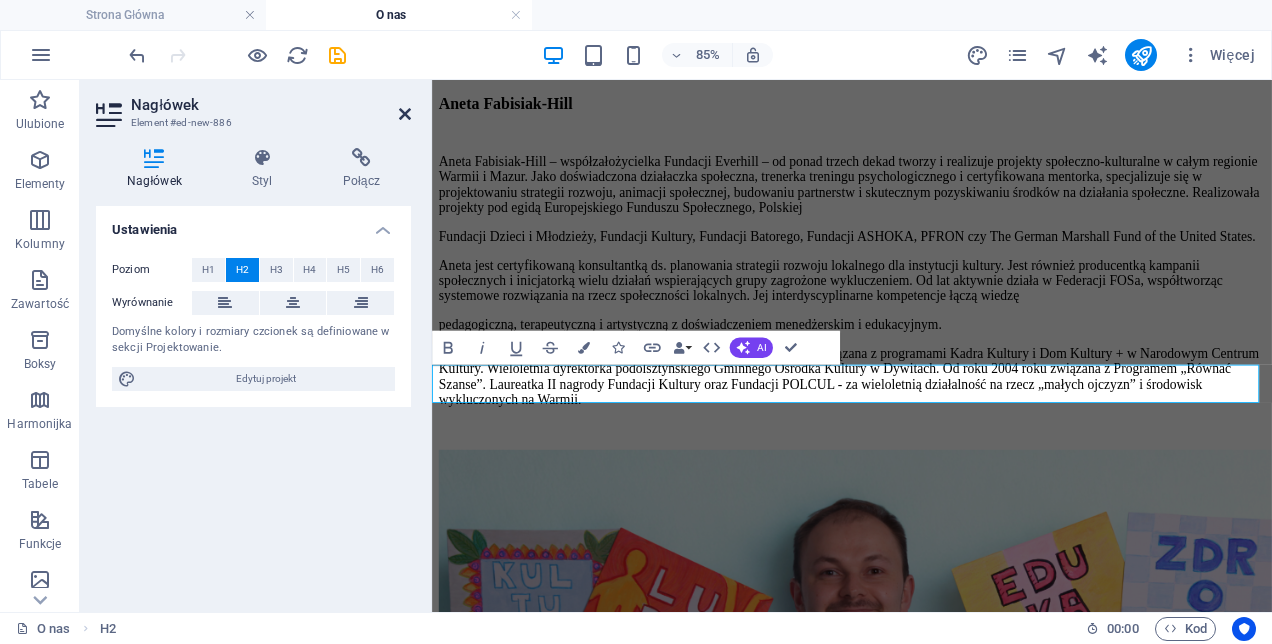click at bounding box center [405, 114] 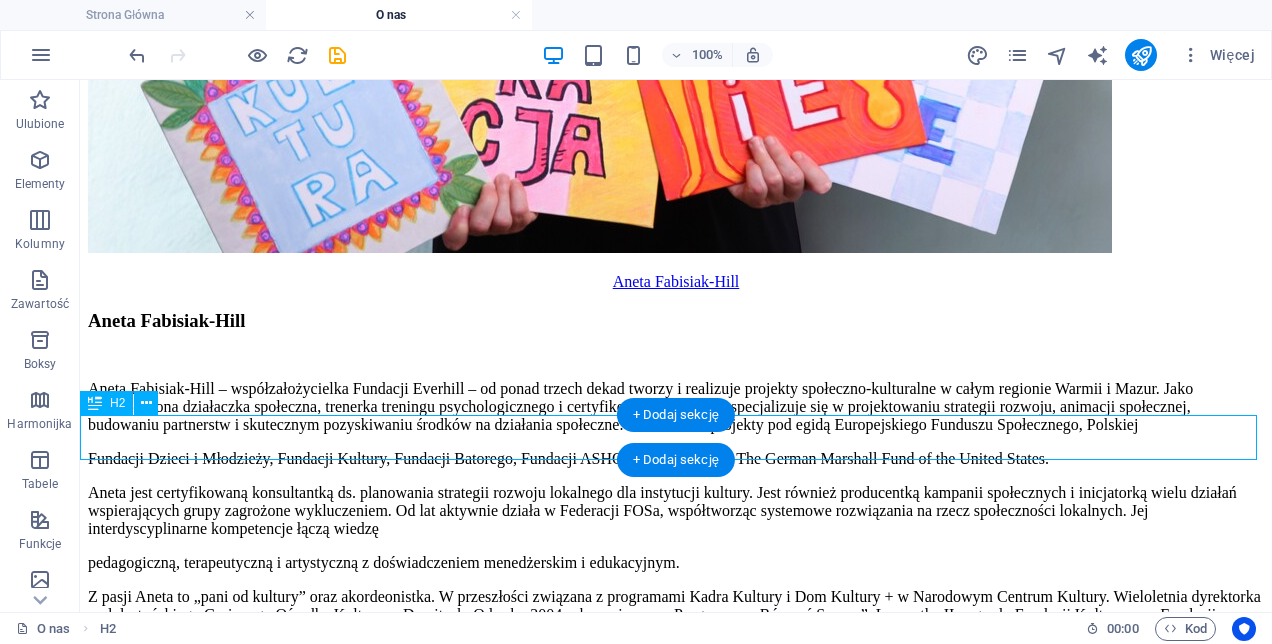 click on "Nowy nagłówek" at bounding box center [676, 2109] 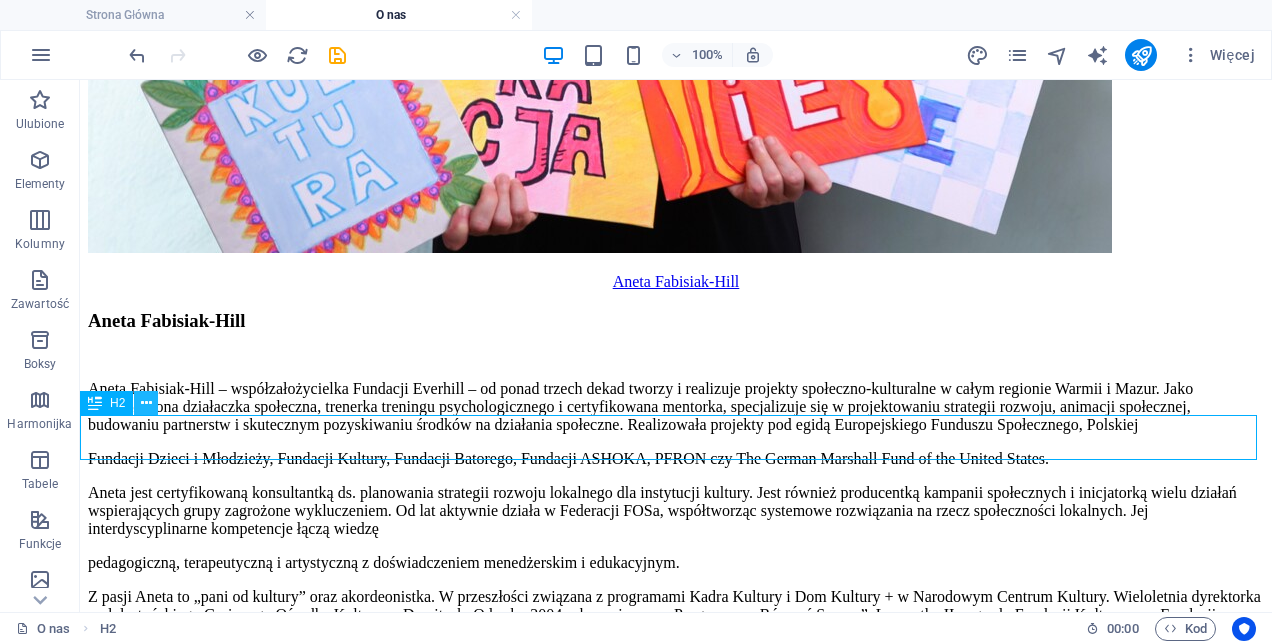 click at bounding box center (146, 403) 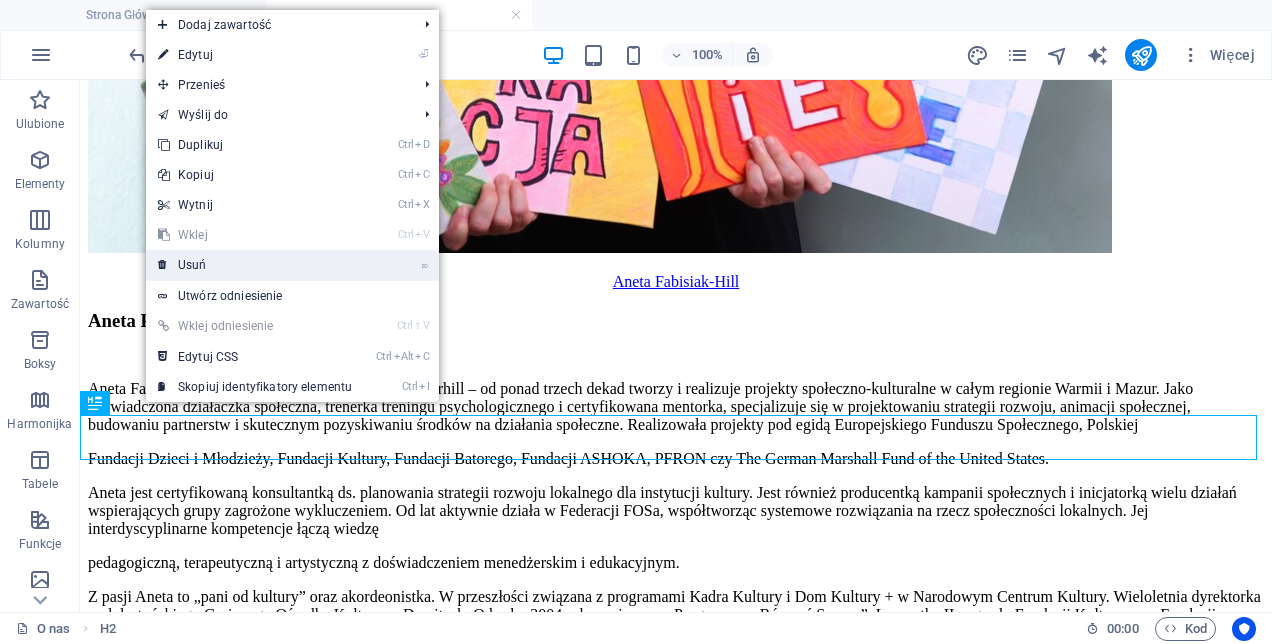 click on "⌦  Usuń" at bounding box center [255, 265] 